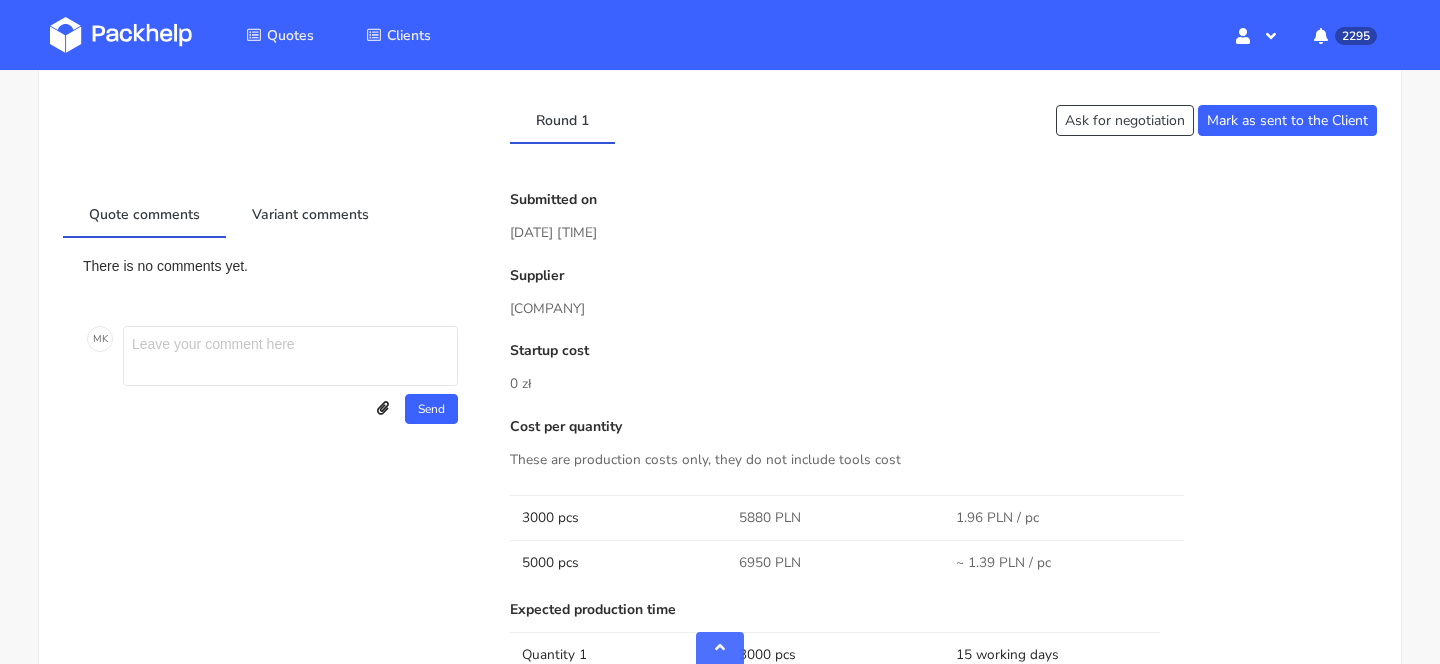 scroll, scrollTop: 1117, scrollLeft: 0, axis: vertical 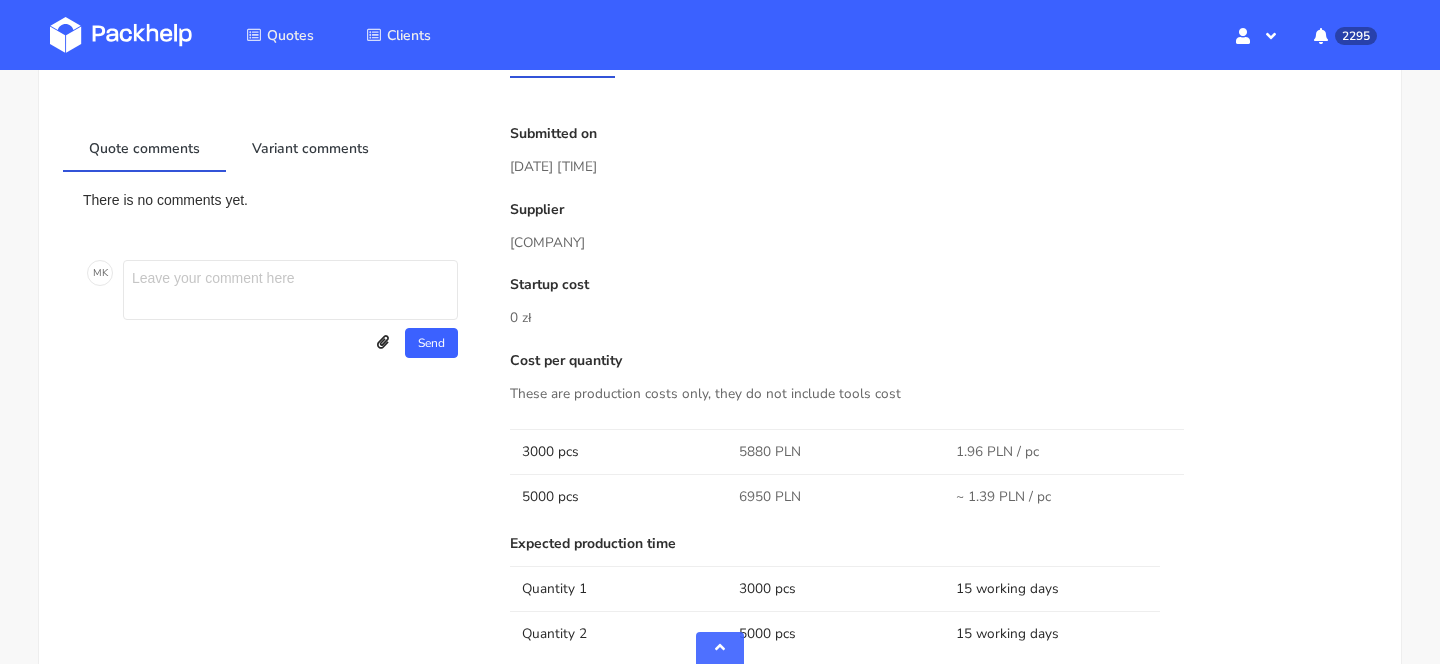 click on "Quote comments
Variant comments
There is no comments yet.
M   K           Send   Upload attachments       Drop files to attach, or
browse.
Close
Add
Edit Comment
Close
Save" at bounding box center (272, 783) 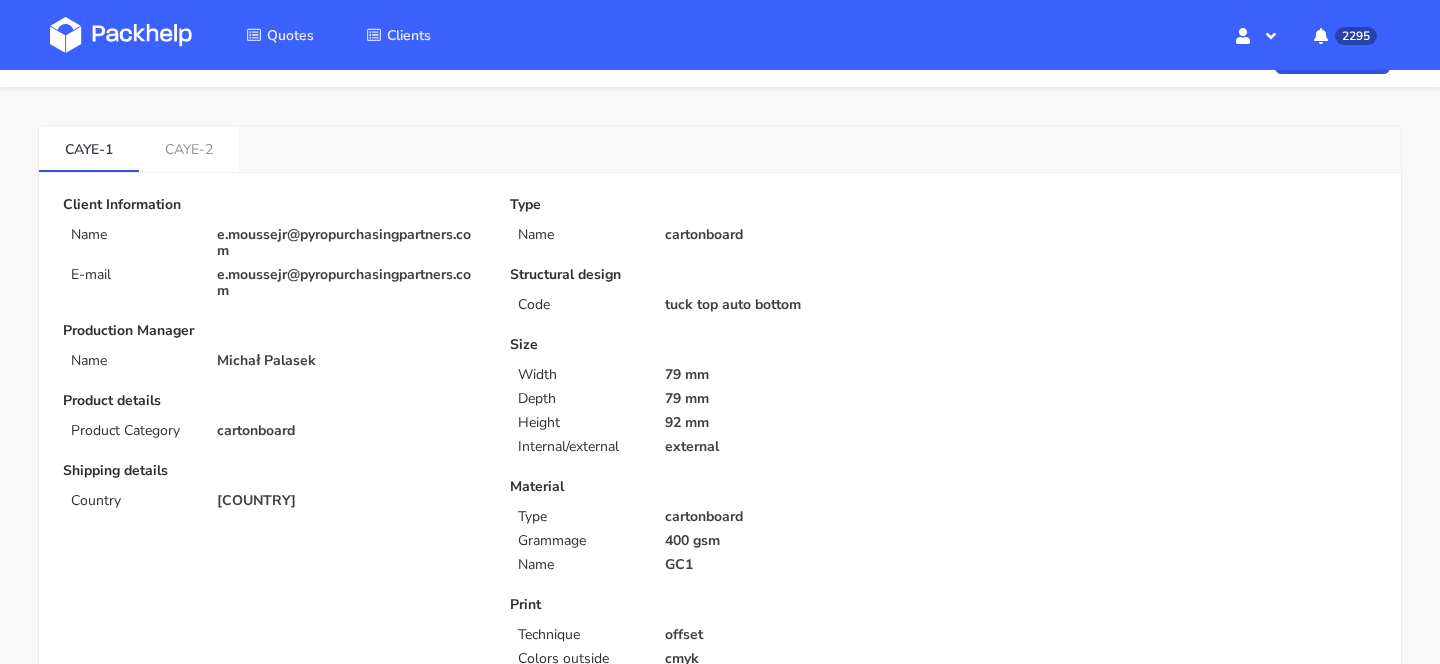 scroll, scrollTop: 0, scrollLeft: 0, axis: both 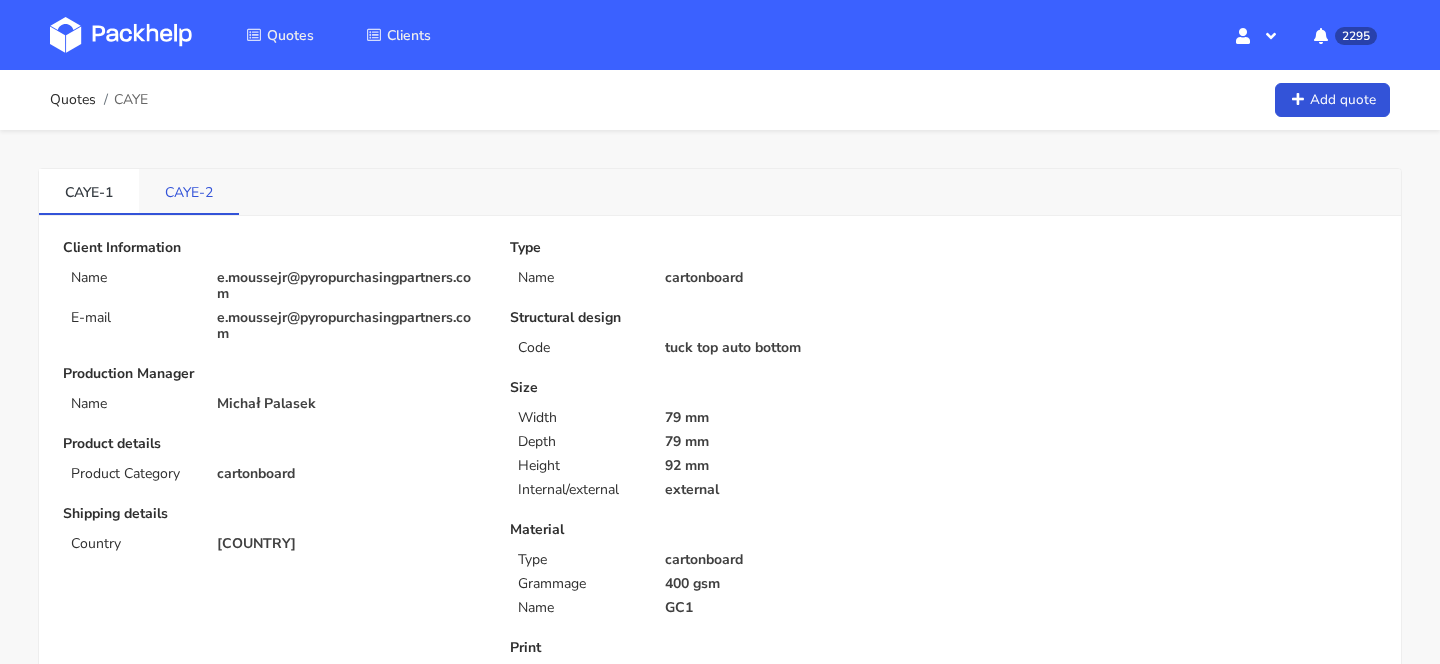 click on "CAYE-2" at bounding box center [189, 191] 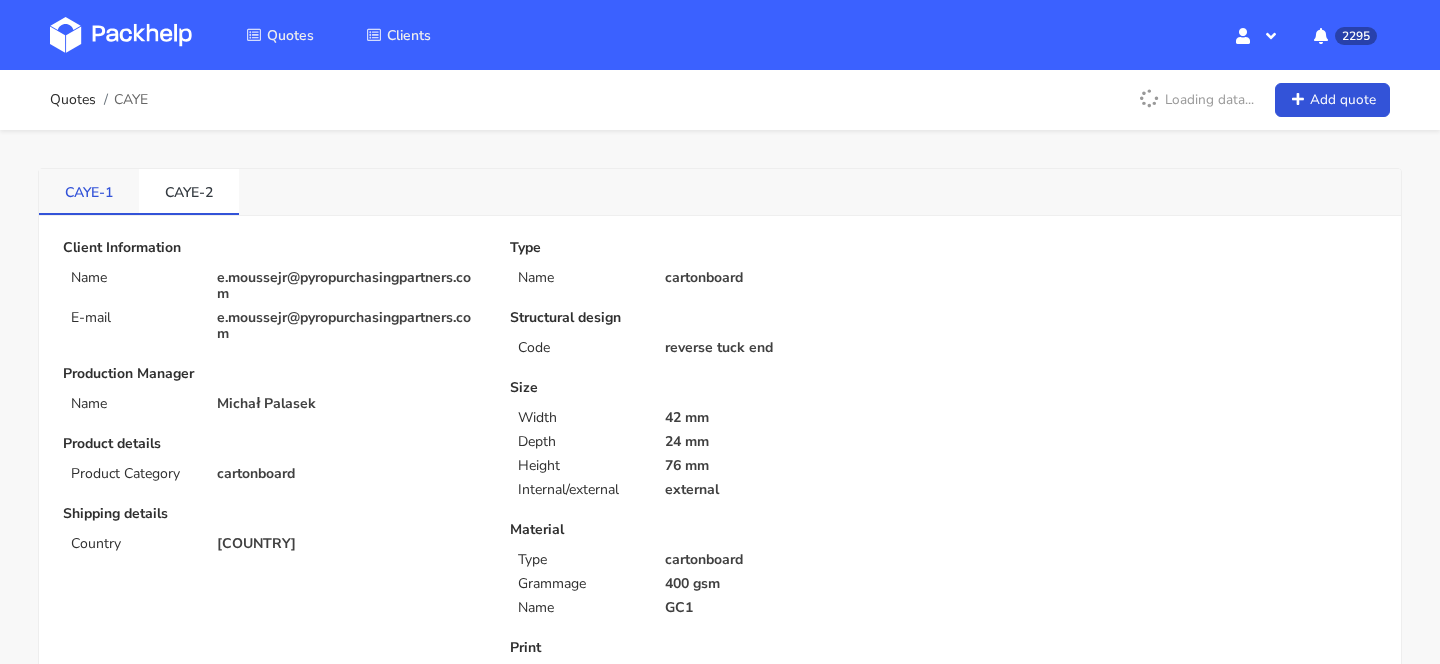 click on "CAYE-1" at bounding box center (89, 191) 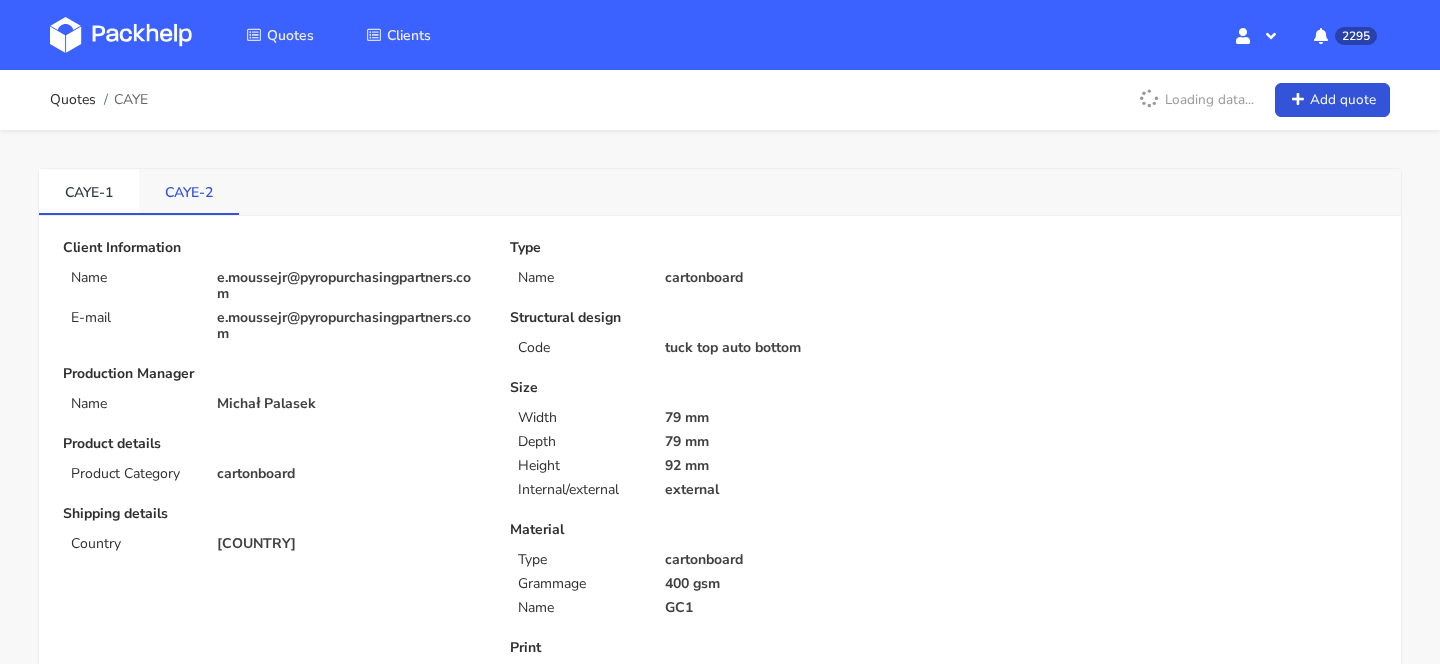 click on "CAYE-2" at bounding box center (189, 191) 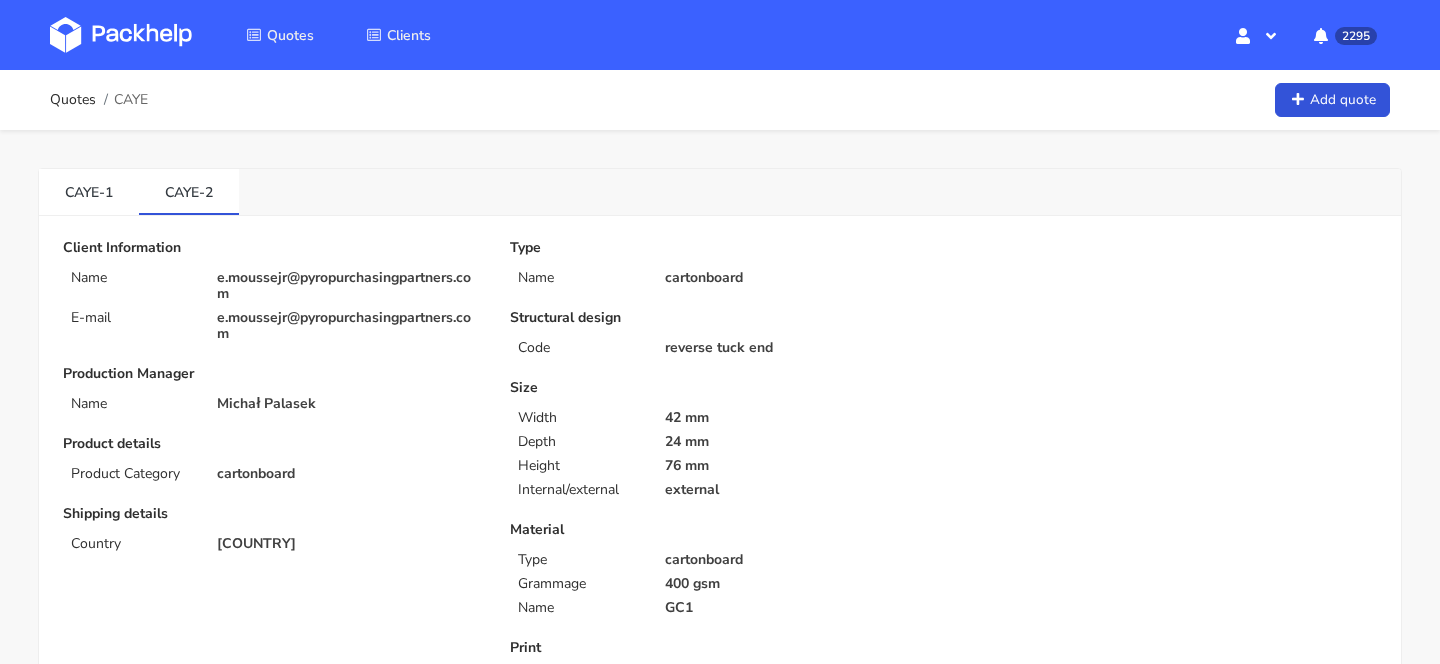 click on "Client Information   Name   [EMAIL]     E-mail   [EMAIL]     Production Manager   Name   [NAME]         Product details   Product Category   cartonboard       Shipping details   Country   United States of America
Type
Name   cartonboard
Structural design
Code   reverse tuck end
Size
Width   42 mm   Depth   24 mm   Height   76 mm   Internal/external   external
Material
Type   cartonboard   Grammage   400 gsm   Name   GC1
Print
Technique   offset   Colors outside     cmyk
Finish
Debossing   no   Embossing   no   Lamination outside   matt   Varnish inside   gloss
Comment
Comment
Files
Dieline         Marine Tides Know the Way Outlined-1.ai       Round 1" at bounding box center (720, 1406) 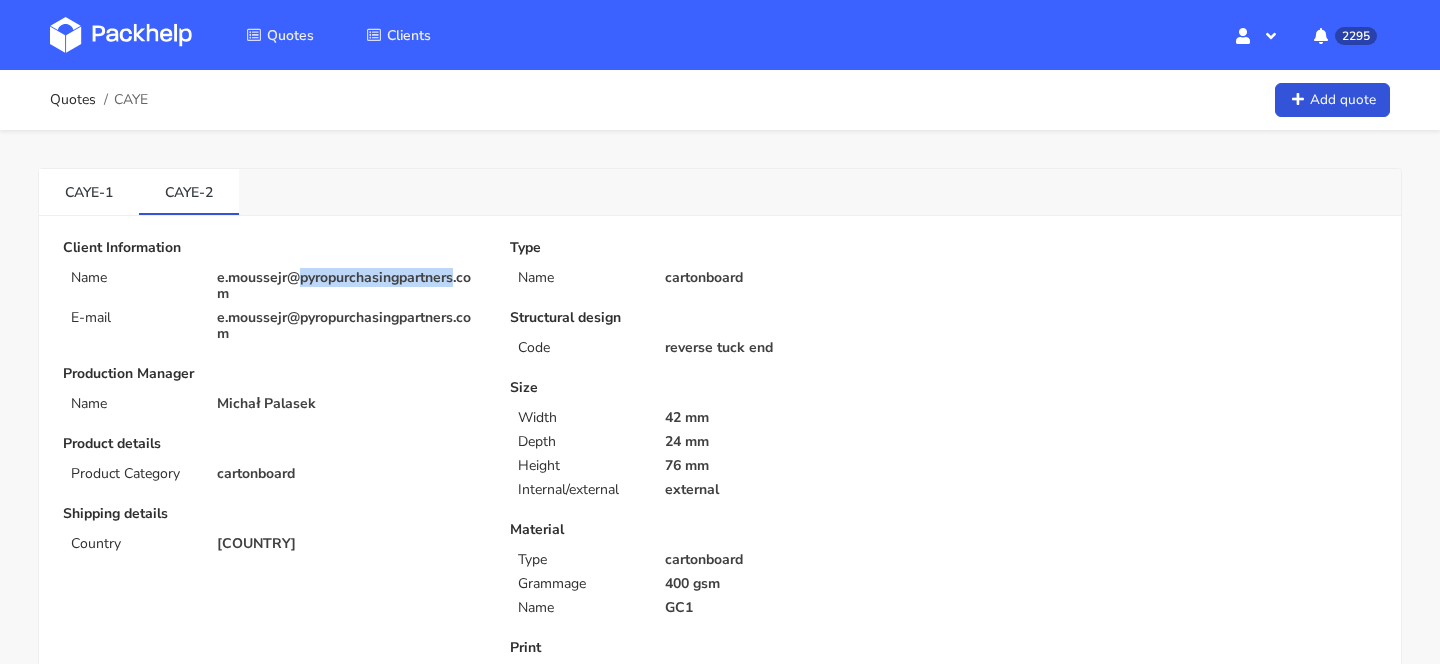click on "e.moussejr@pyropurchasingpartners.com" at bounding box center (349, 286) 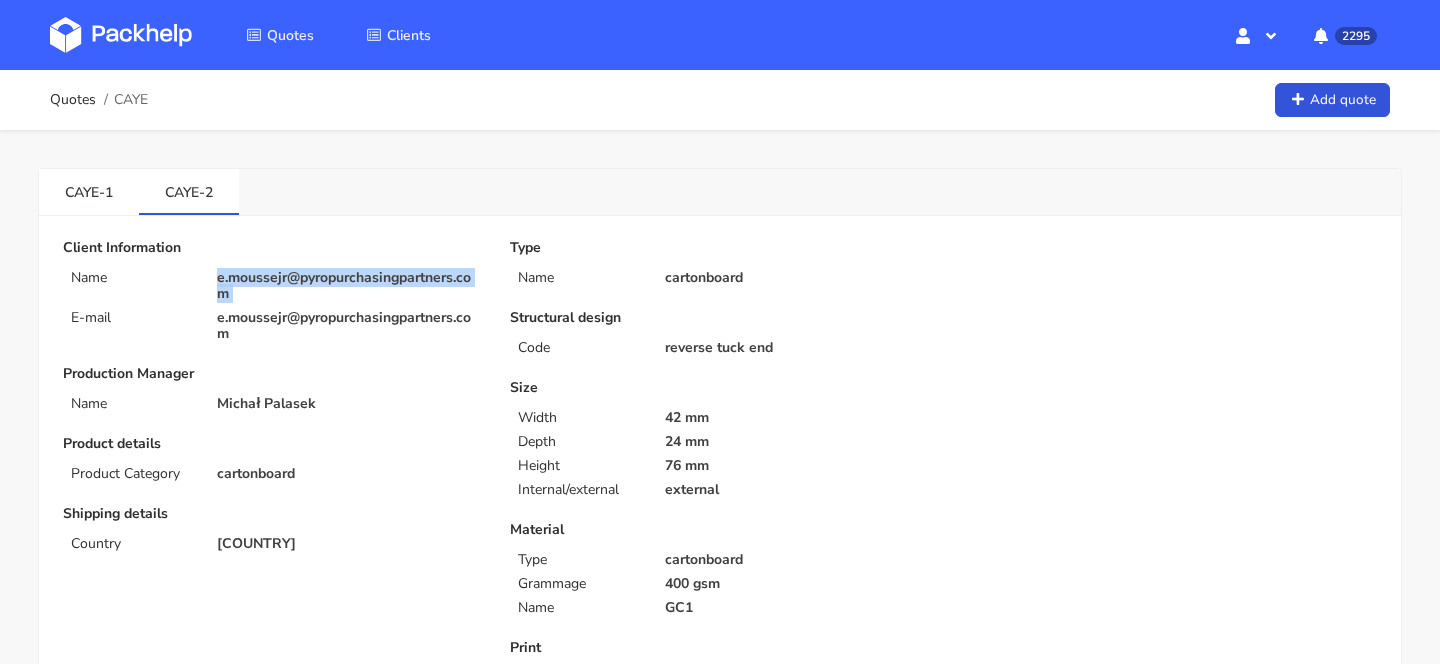 click on "e.moussejr@pyropurchasingpartners.com" at bounding box center (349, 286) 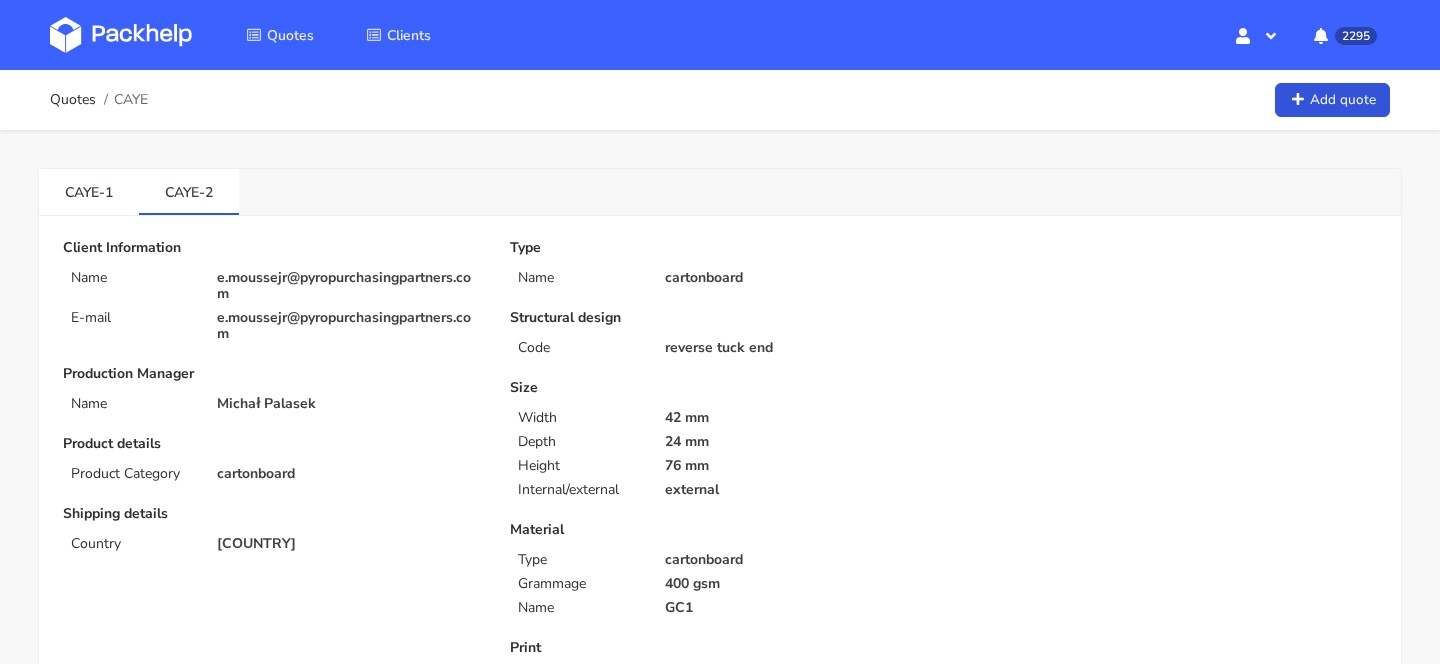 click on "CAYE" at bounding box center (131, 100) 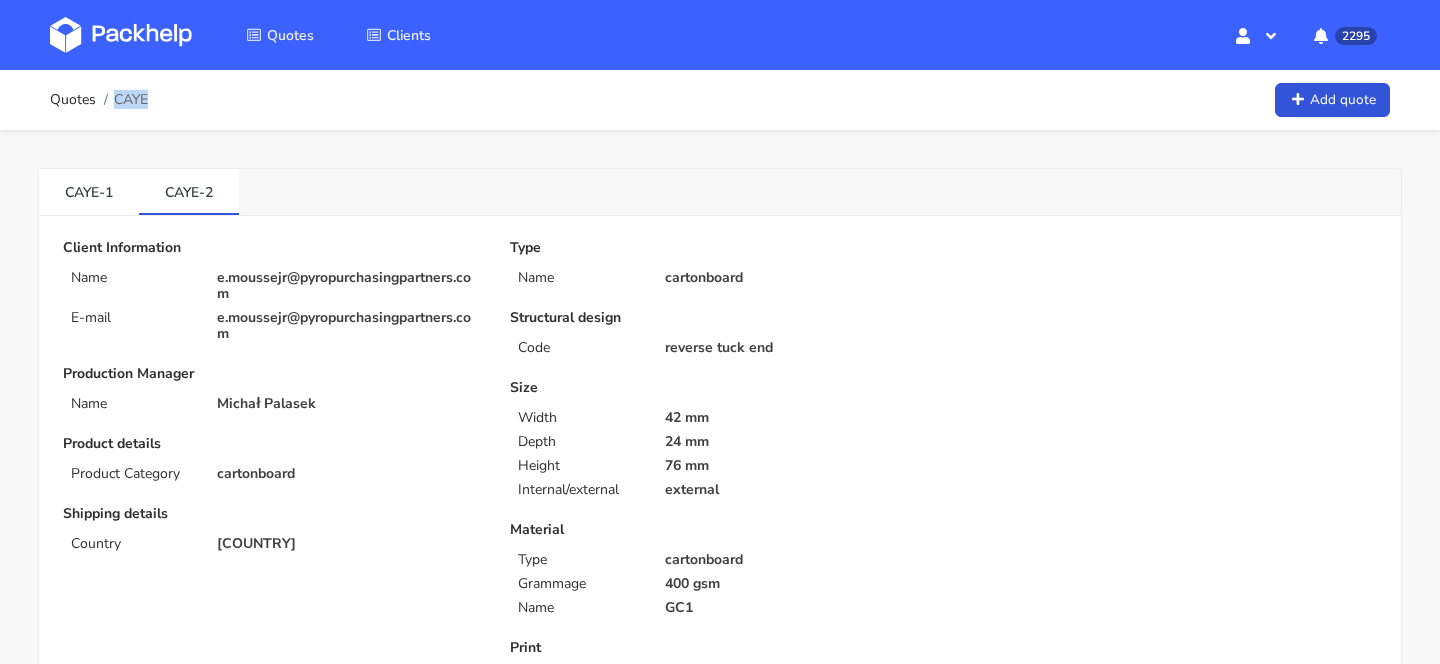 click on "CAYE" at bounding box center [131, 100] 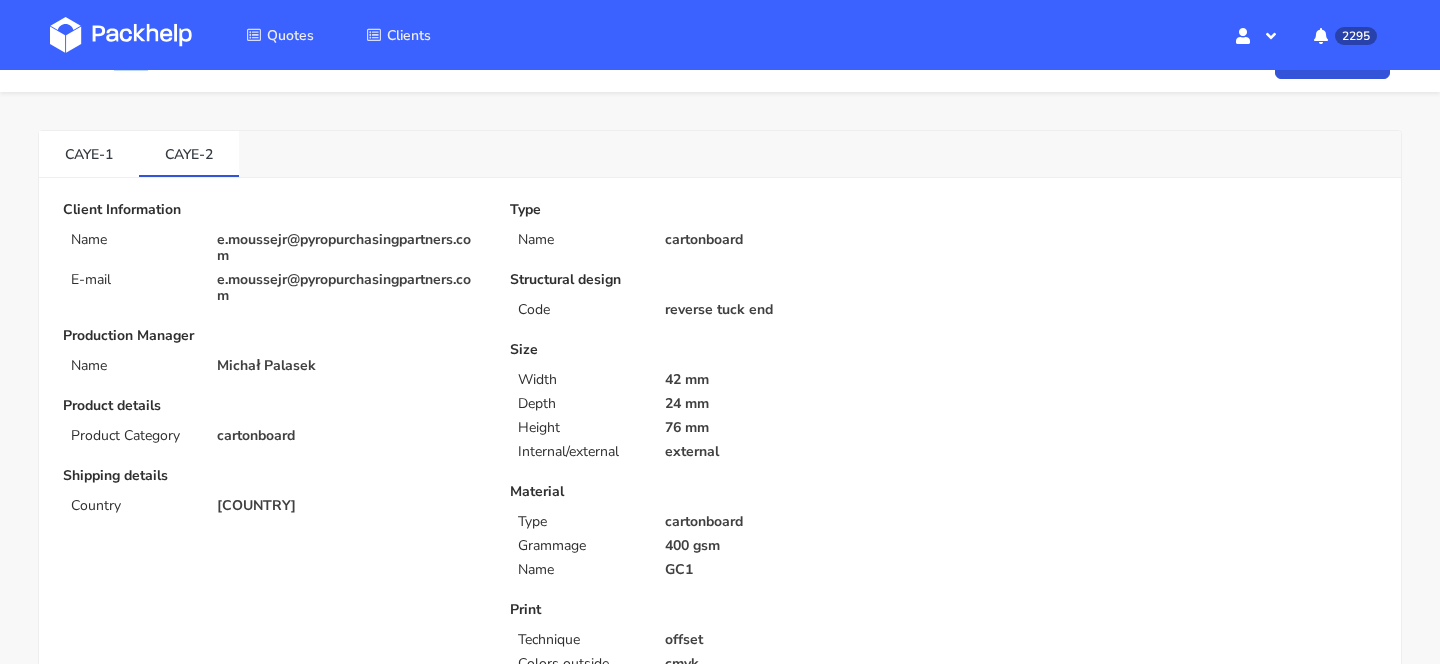 scroll, scrollTop: 50, scrollLeft: 0, axis: vertical 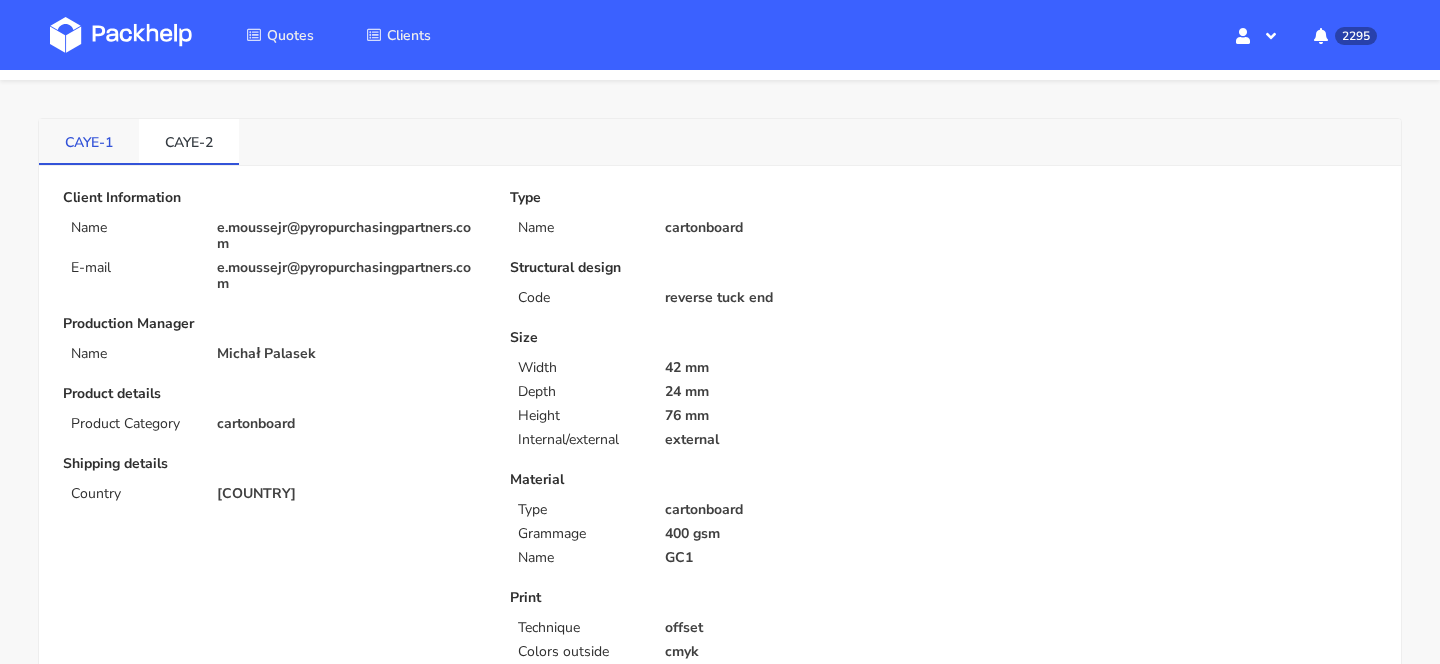 click on "CAYE-1" at bounding box center [89, 141] 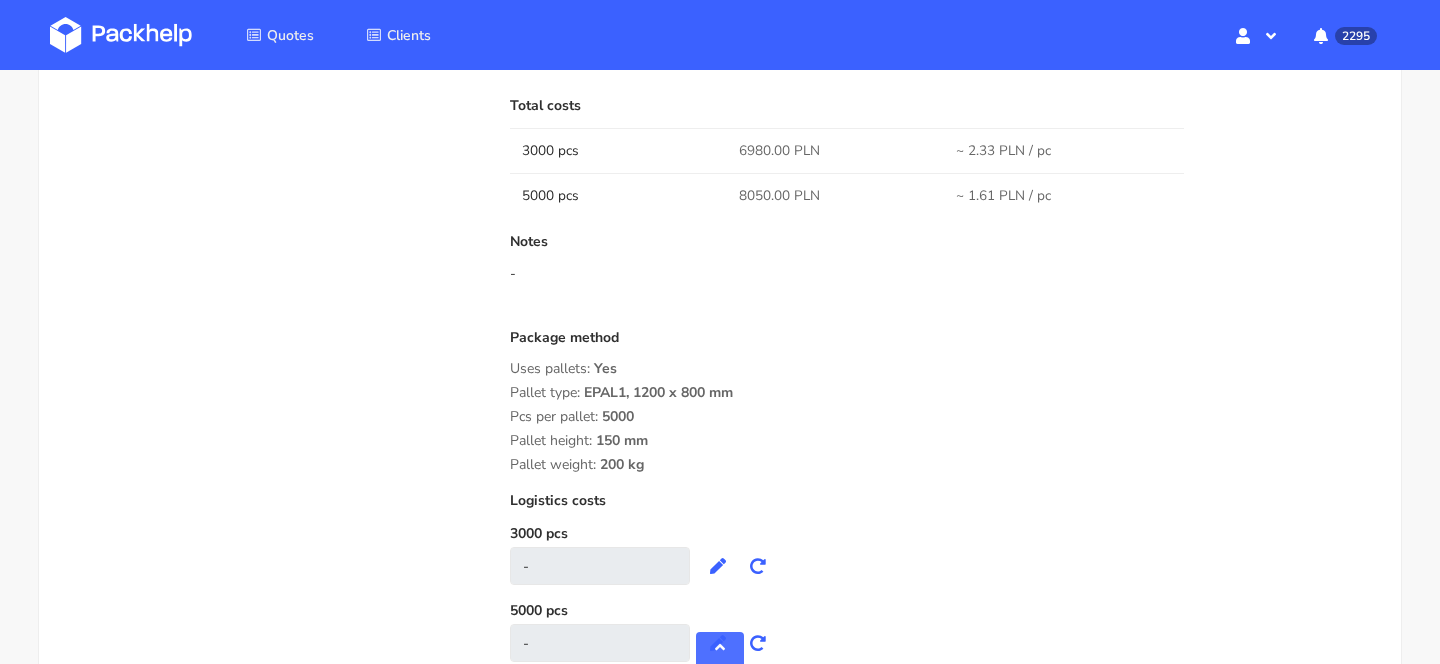 scroll, scrollTop: 1872, scrollLeft: 0, axis: vertical 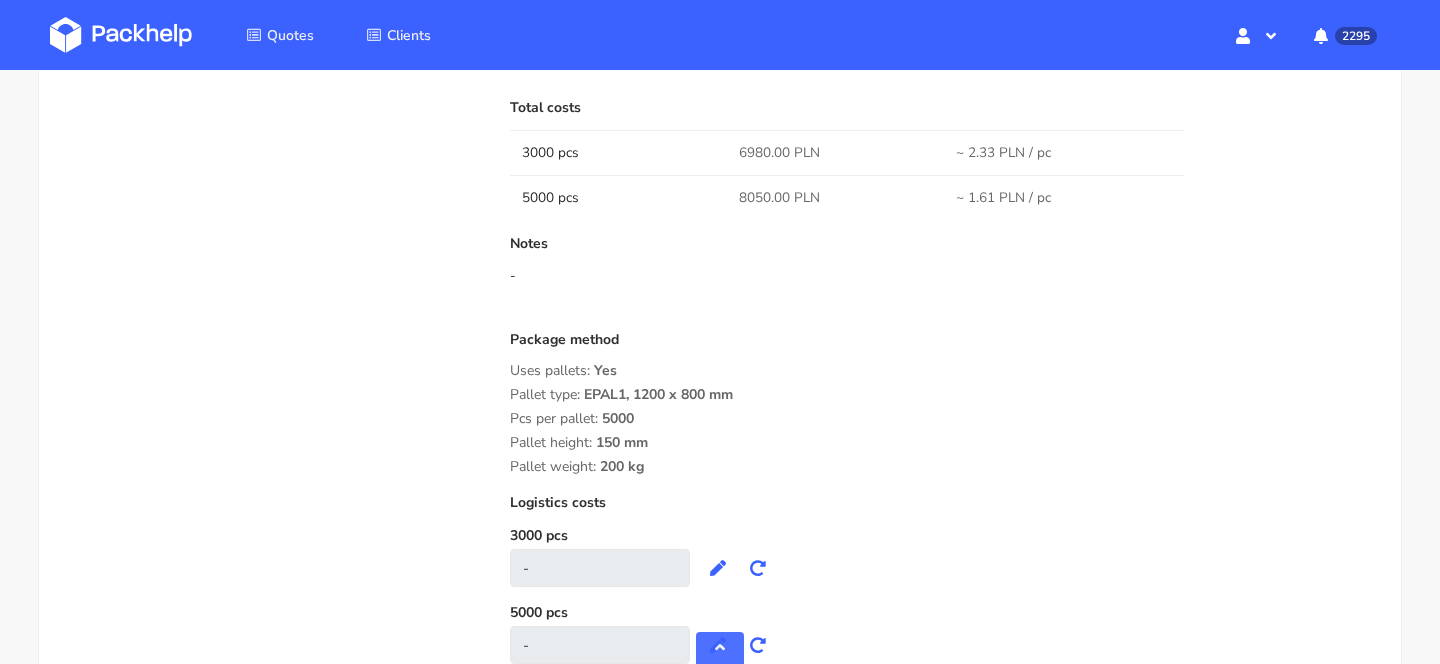 click on "6980.00 PLN" at bounding box center [779, 153] 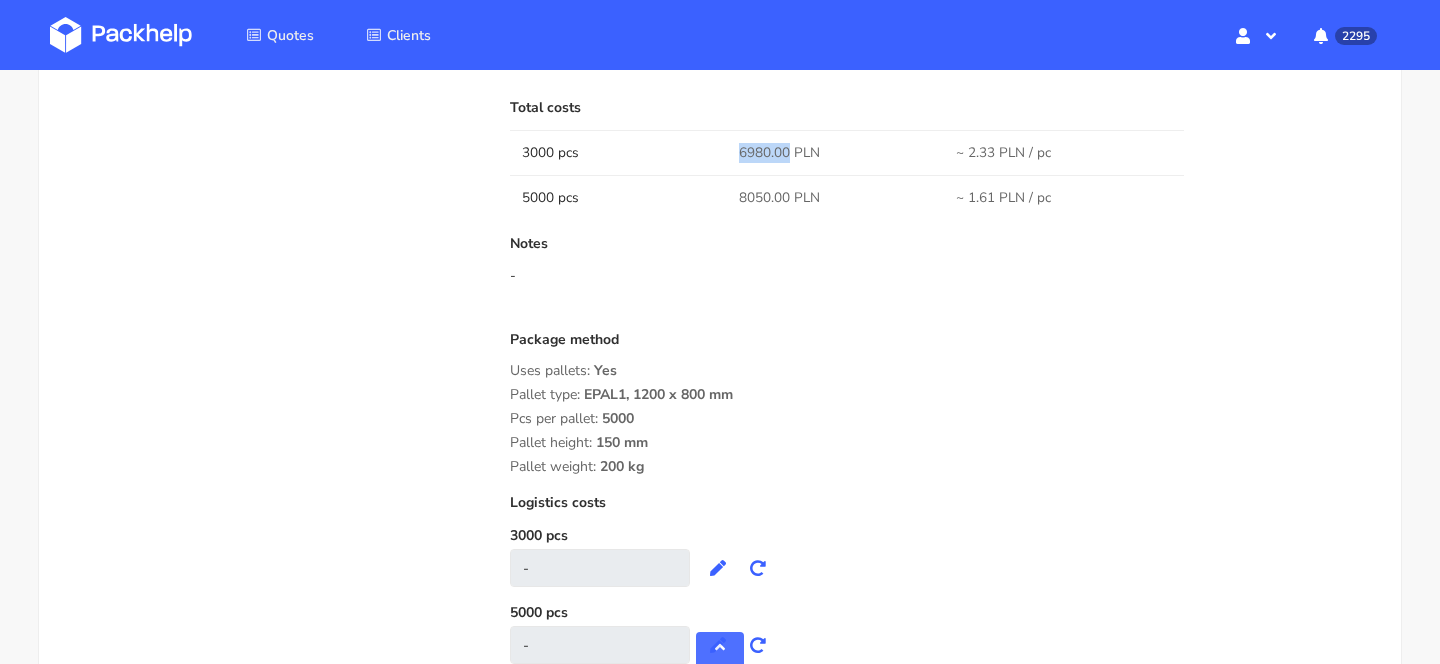 copy on "6980.00" 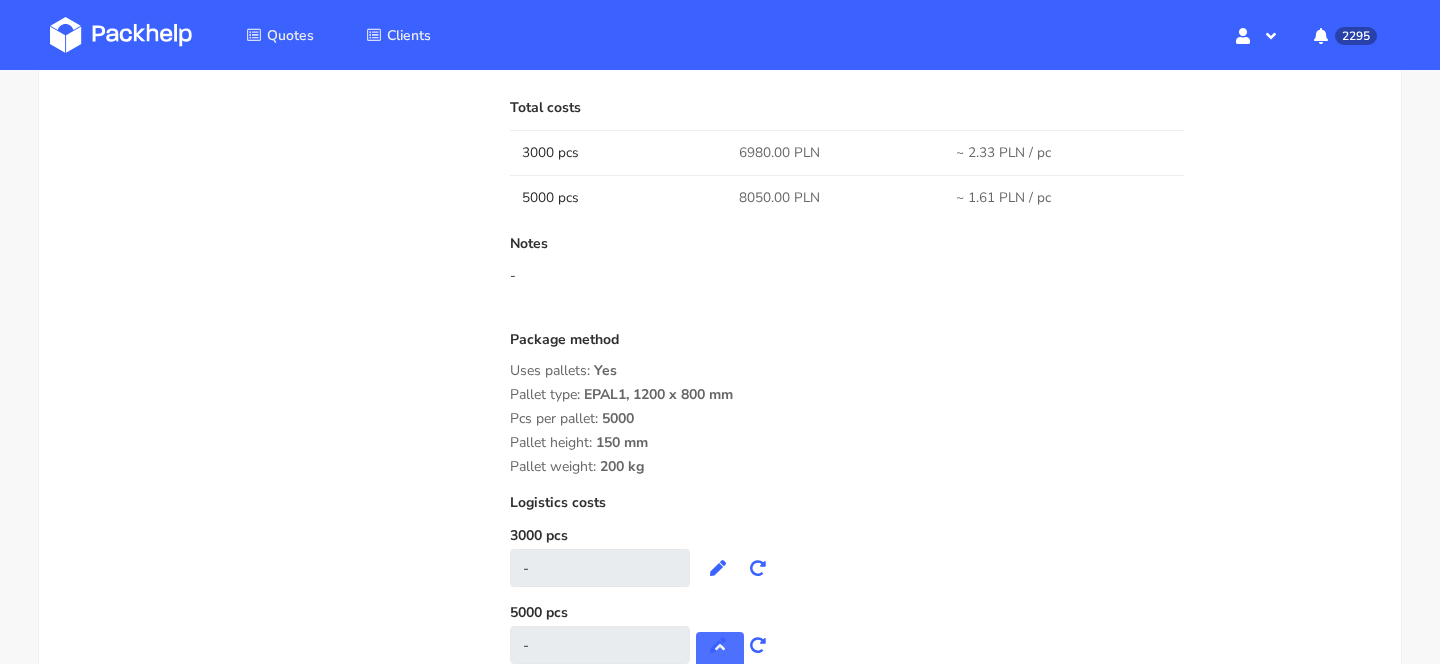click on "8050.00 PLN" at bounding box center (779, 198) 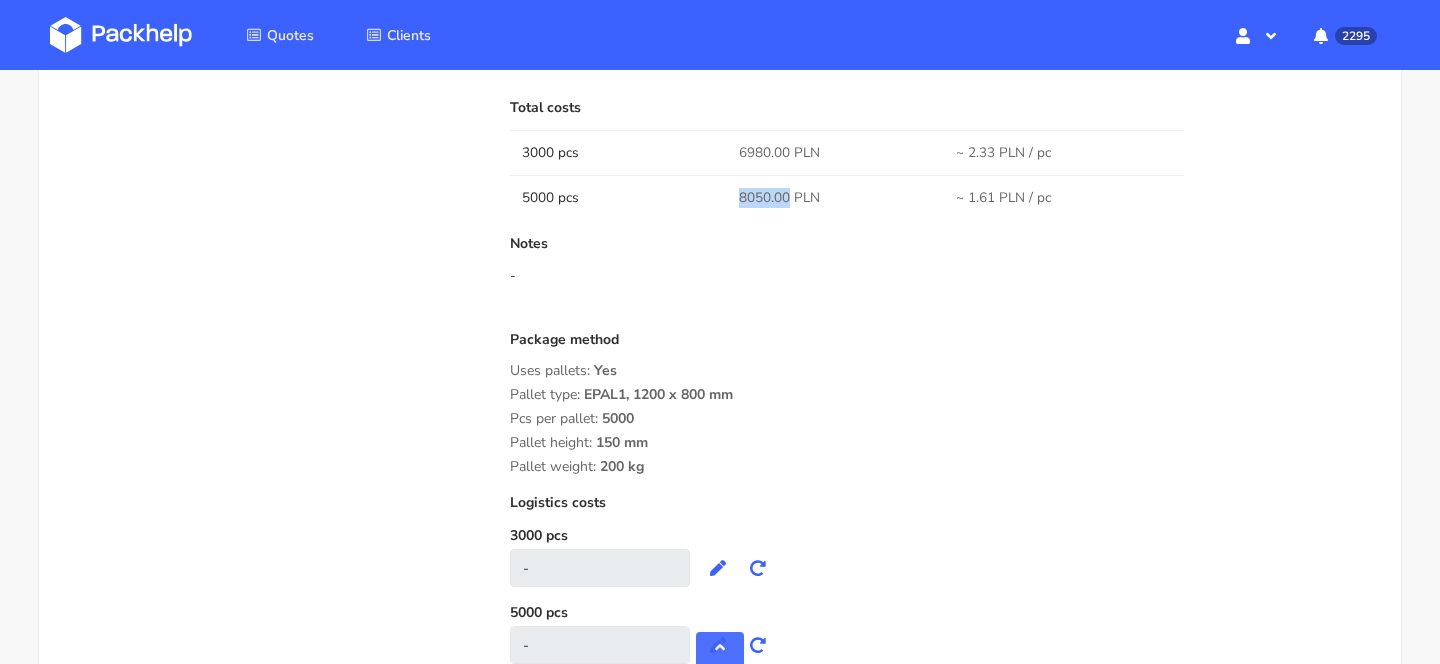 click on "8050.00 PLN" at bounding box center (779, 198) 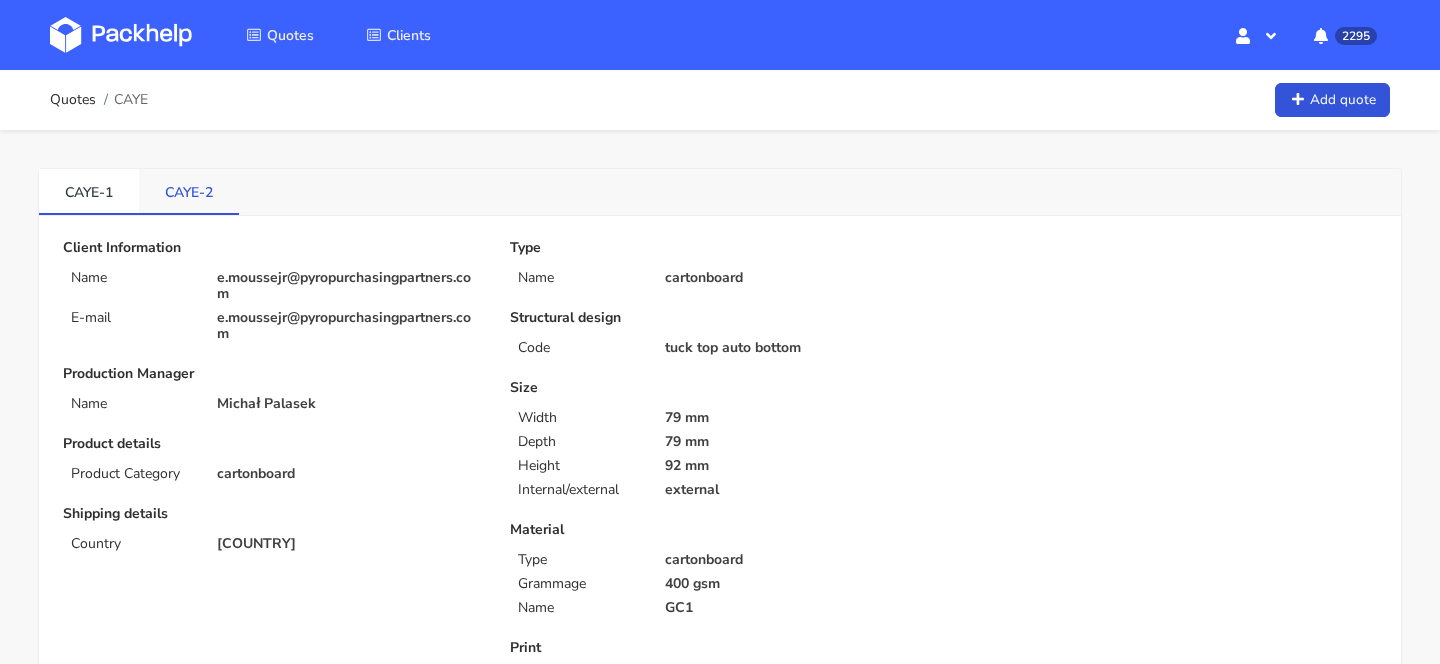 click on "CAYE-2" at bounding box center [189, 191] 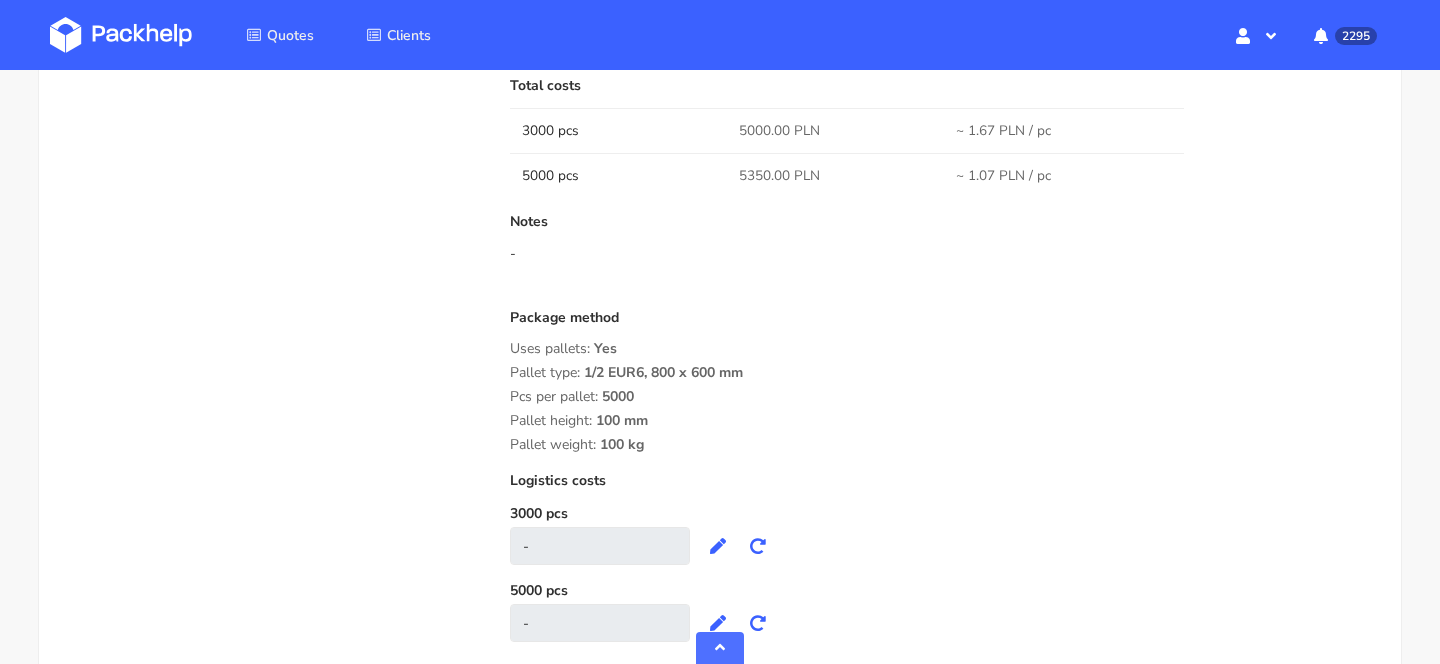 scroll, scrollTop: 1914, scrollLeft: 0, axis: vertical 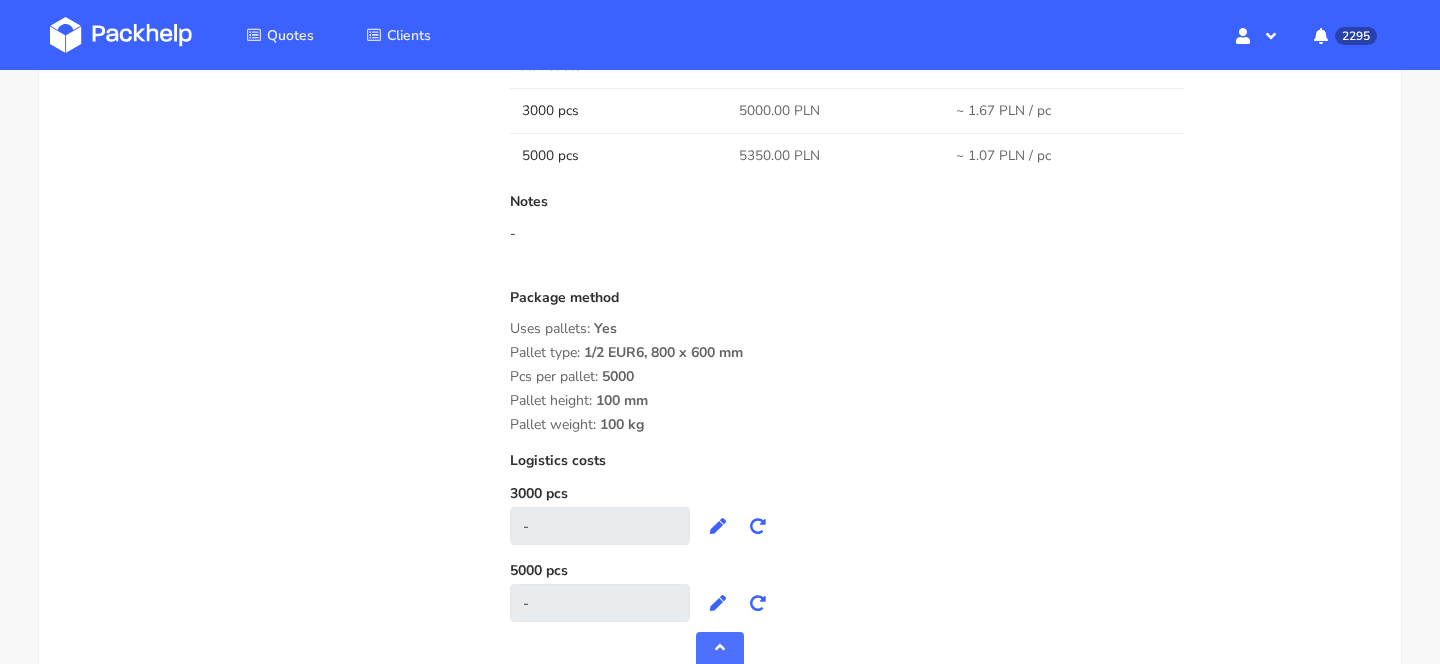 click on "5000.00 PLN" at bounding box center [779, 111] 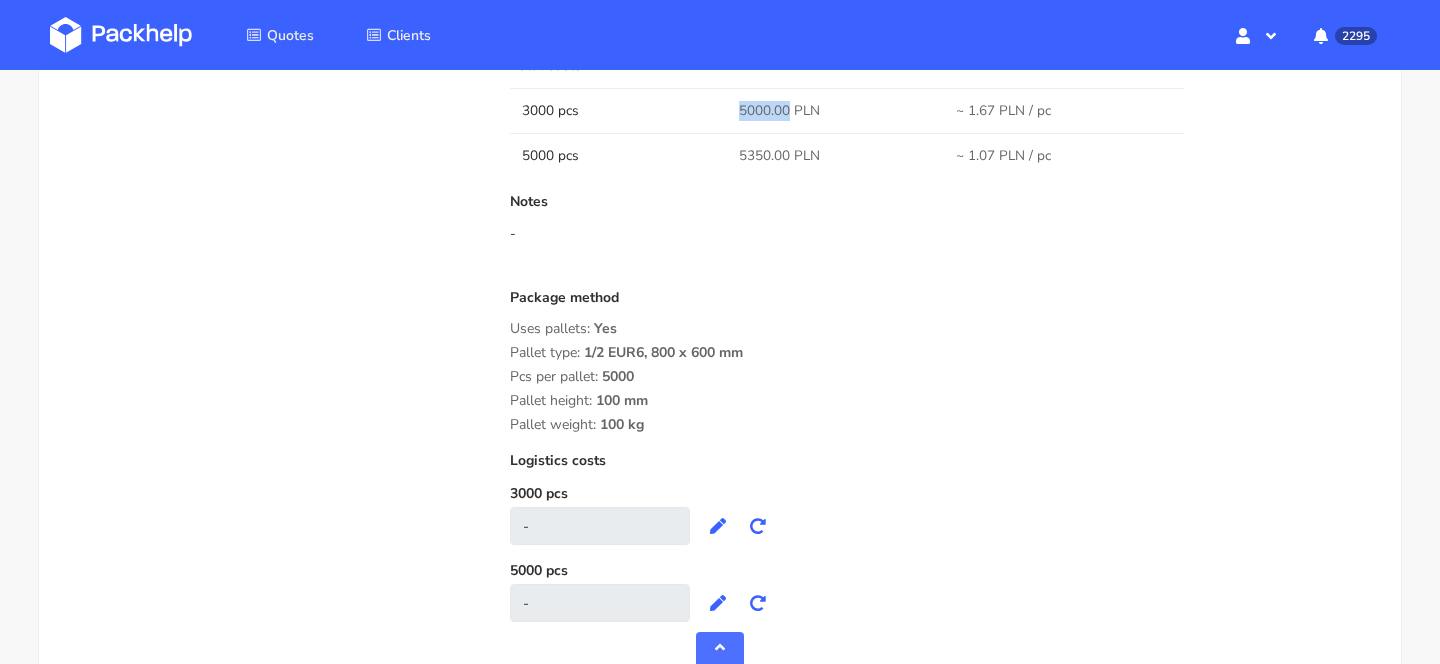 click on "5000.00 PLN" at bounding box center [779, 111] 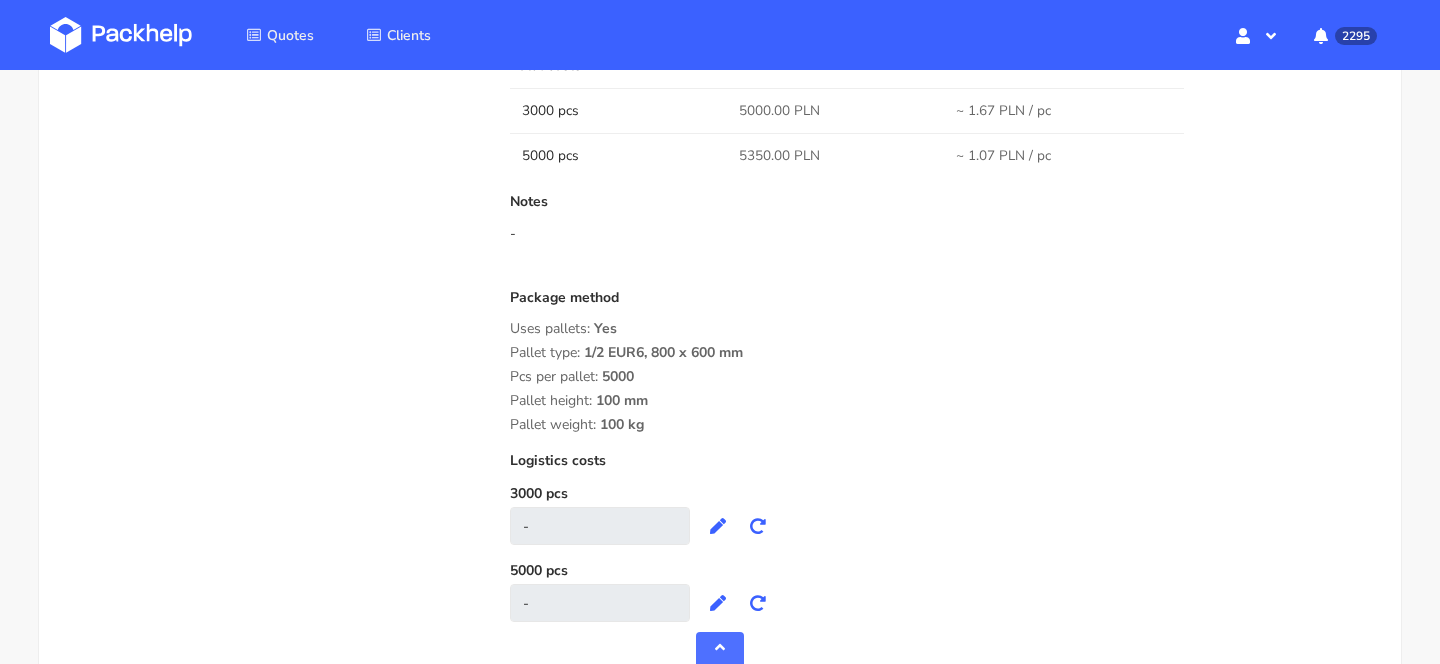 click on "5350.00 PLN" at bounding box center (779, 156) 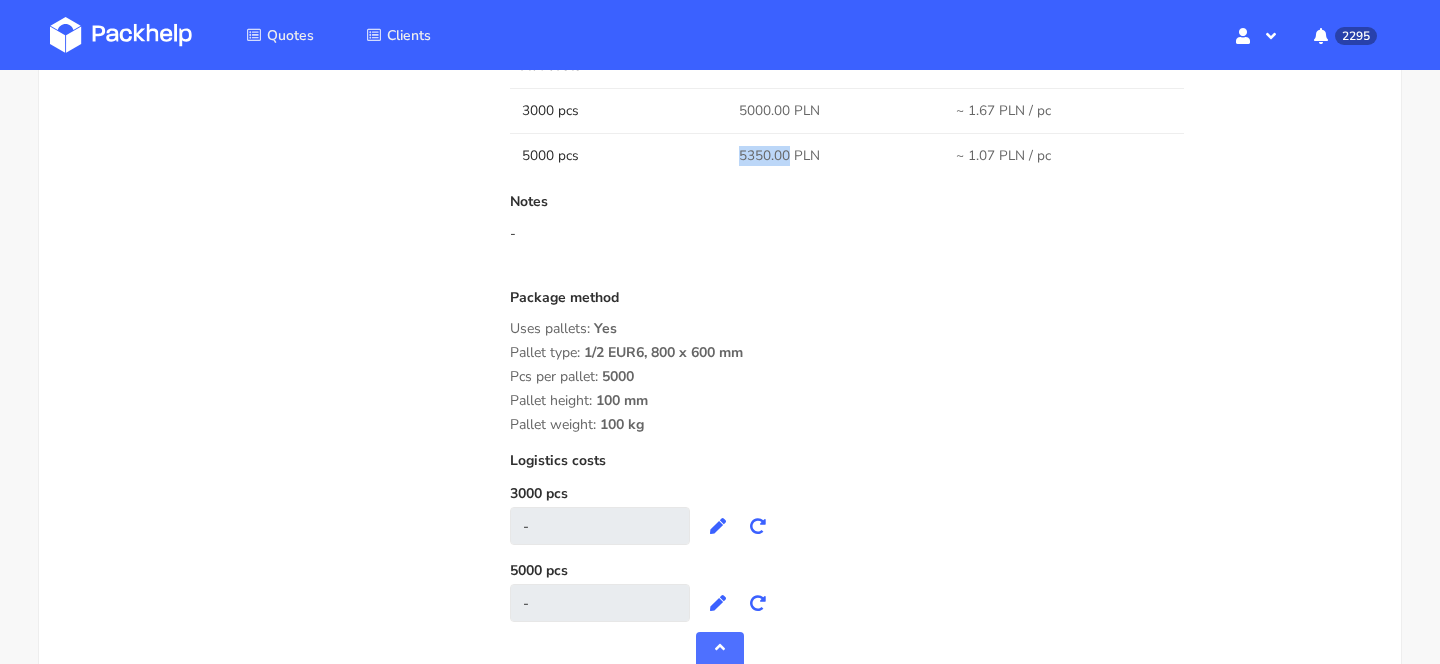 click on "5350.00 PLN" at bounding box center (779, 156) 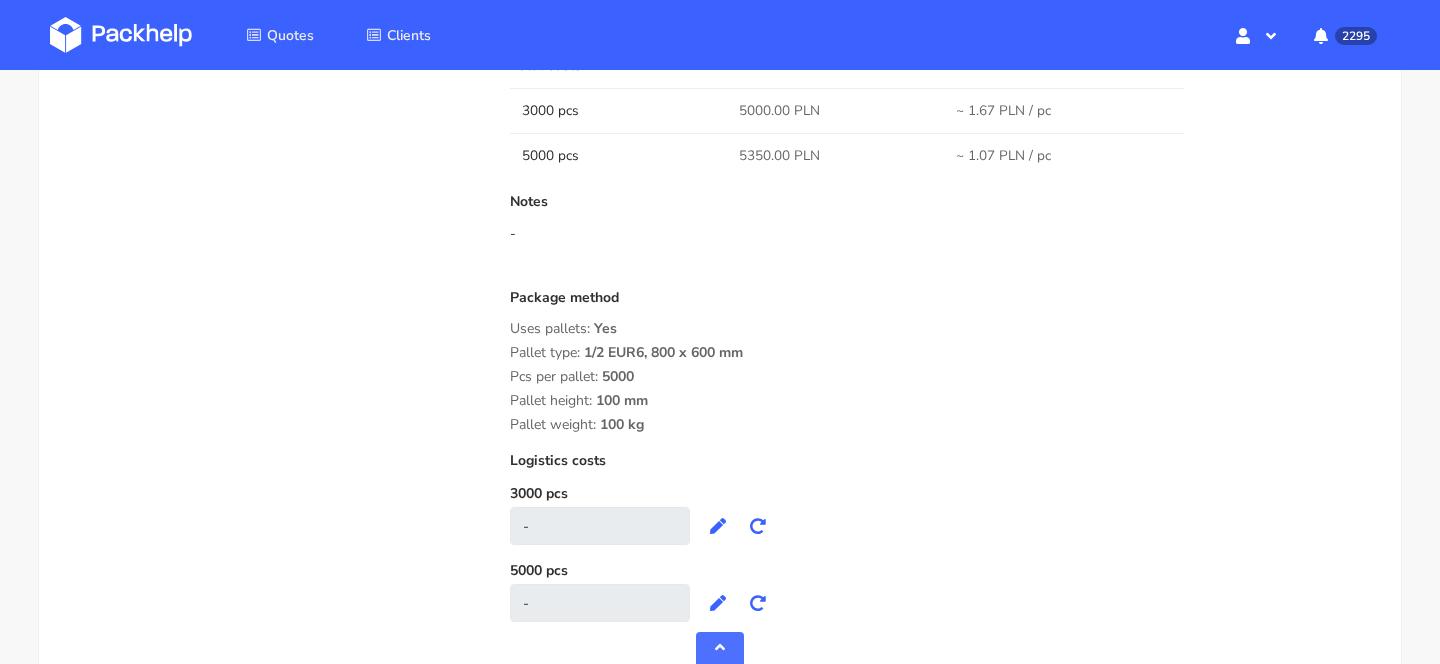 click on "1/2 EUR6, 800 x 600 mm" at bounding box center [663, 360] 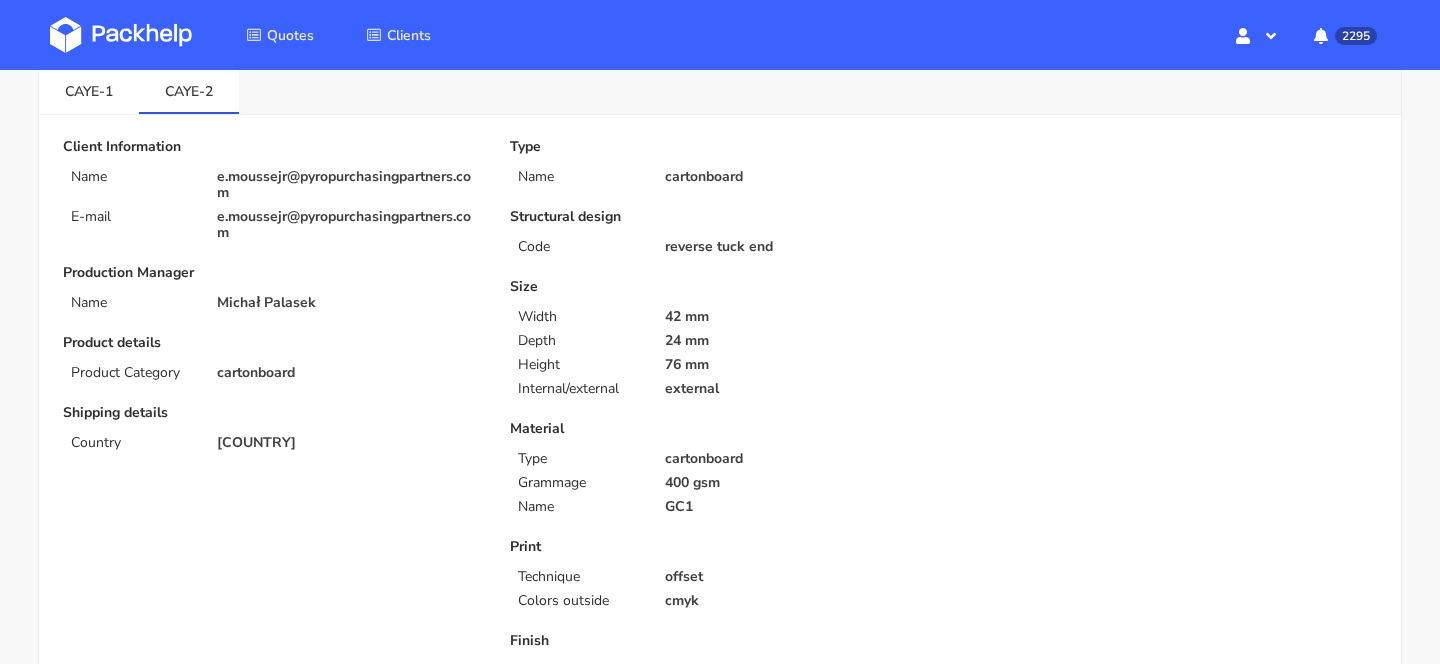 scroll, scrollTop: 0, scrollLeft: 0, axis: both 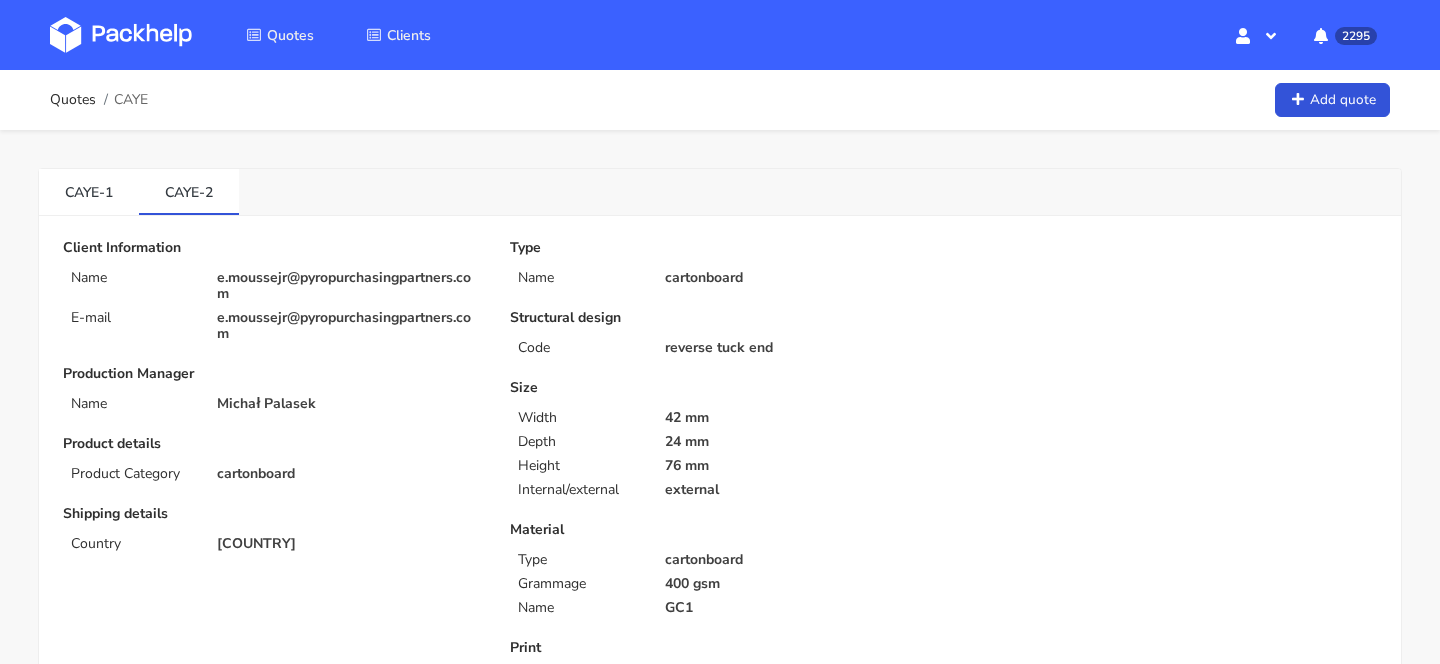 click on "e.moussejr@pyropurchasingpartners.com" at bounding box center [349, 286] 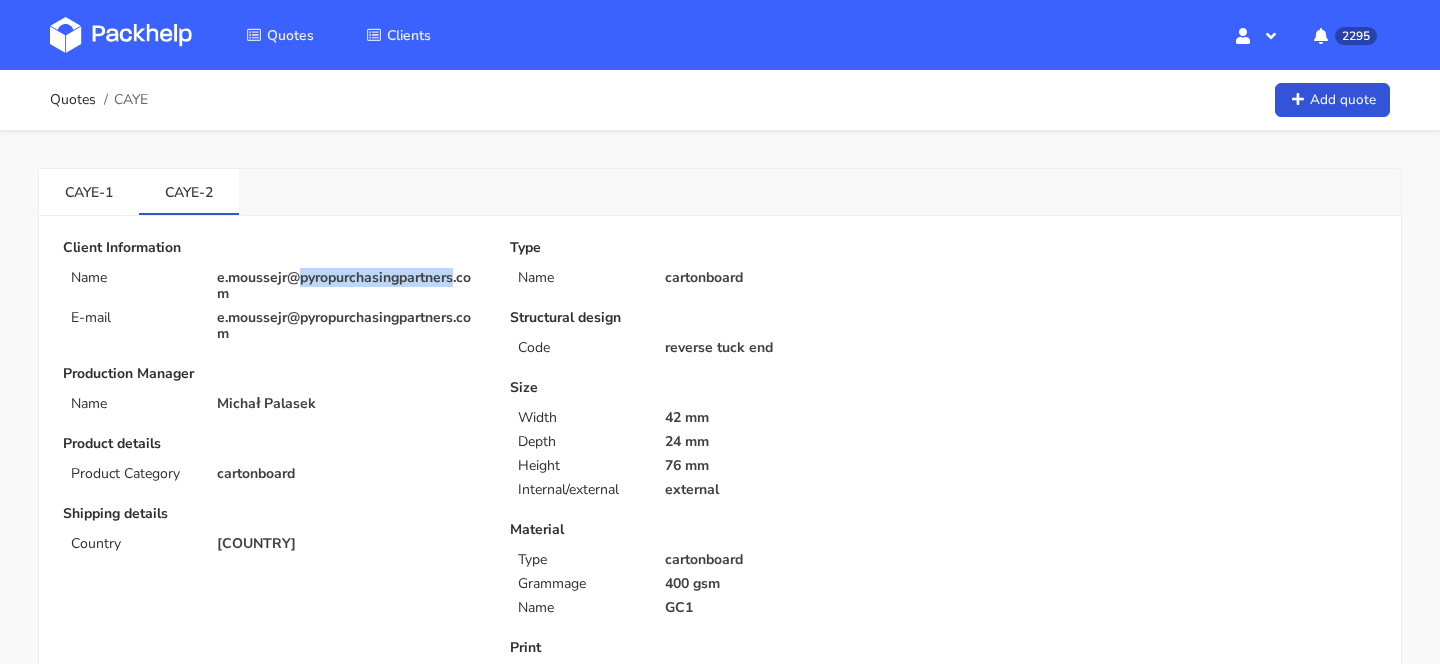 click on "e.moussejr@pyropurchasingpartners.com" at bounding box center (349, 286) 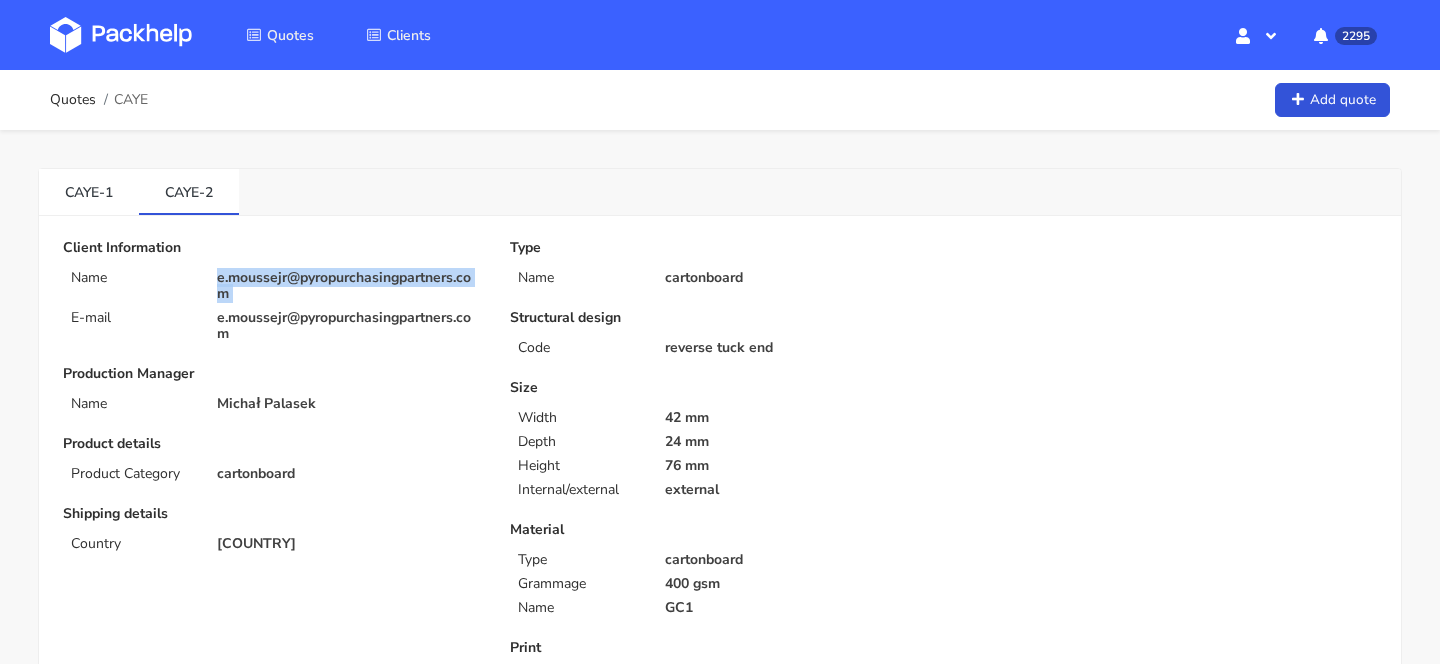 click on "e.moussejr@pyropurchasingpartners.com" at bounding box center (349, 286) 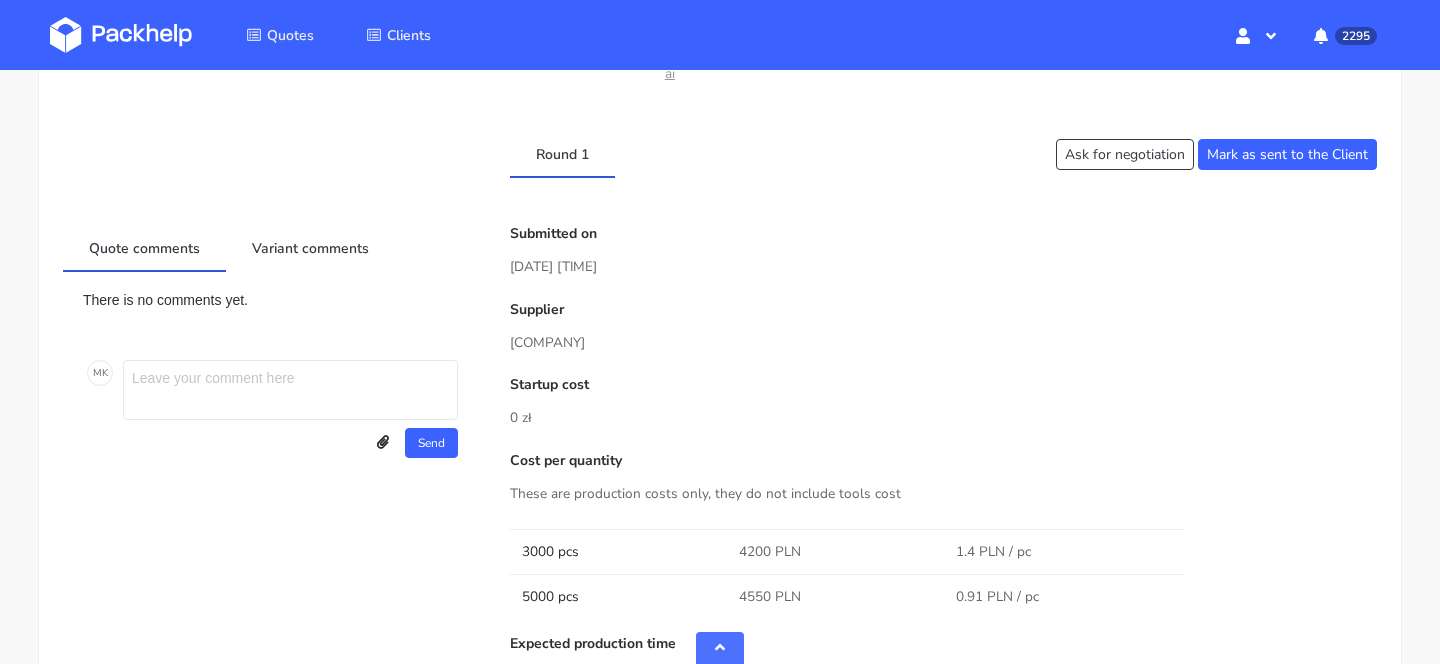 scroll, scrollTop: 992, scrollLeft: 0, axis: vertical 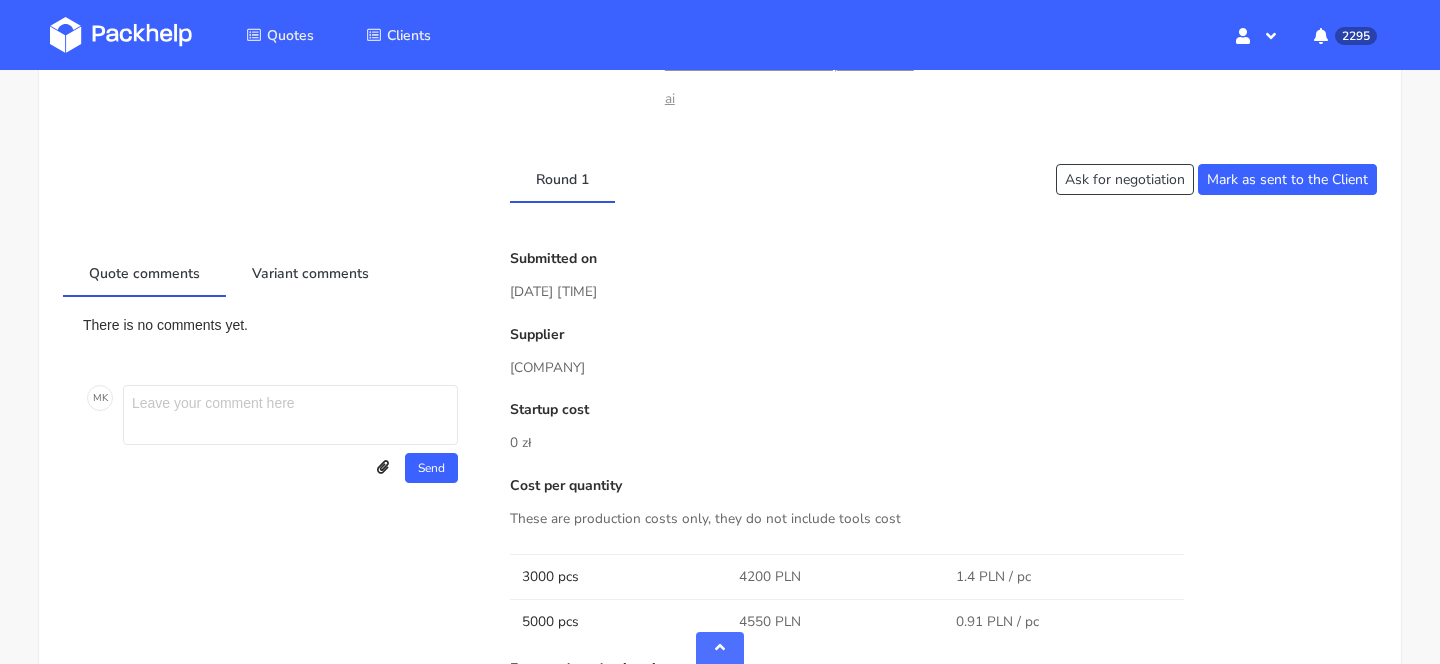 click on "Petitgraf Sp. z o.o" at bounding box center (943, 368) 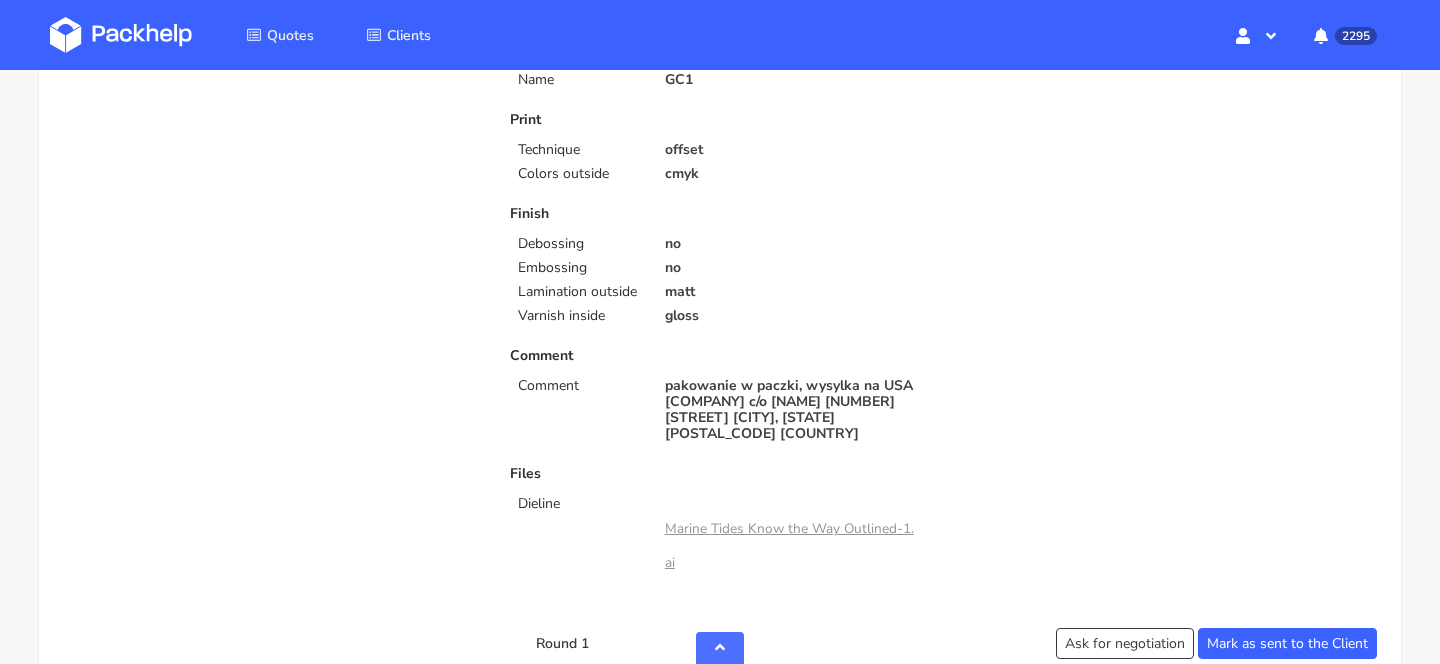 scroll, scrollTop: 529, scrollLeft: 0, axis: vertical 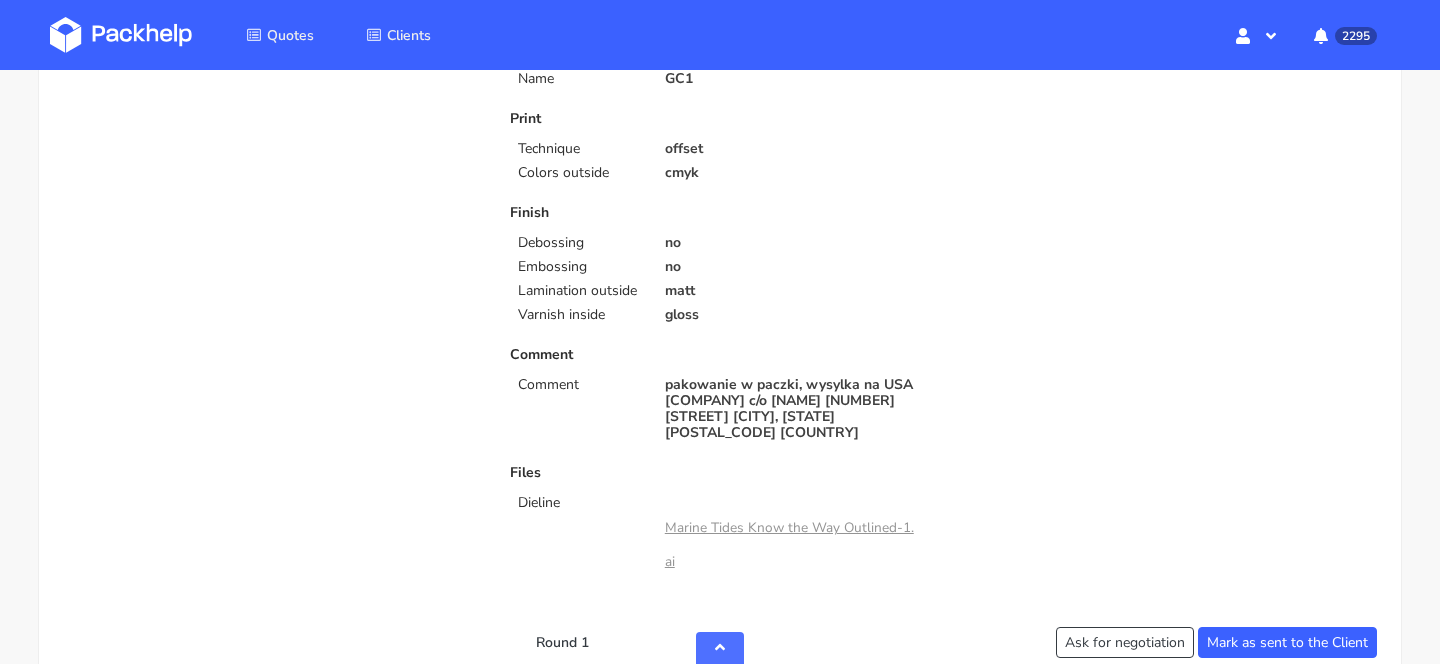 click on "Comment
Comment   pakowanie w paczki, wysylka na USA
Pyro Purchasing Partners
c/o Reece Rice
20595 Highway 104 S
Lexington, TN 38351
United States" at bounding box center [719, 394] 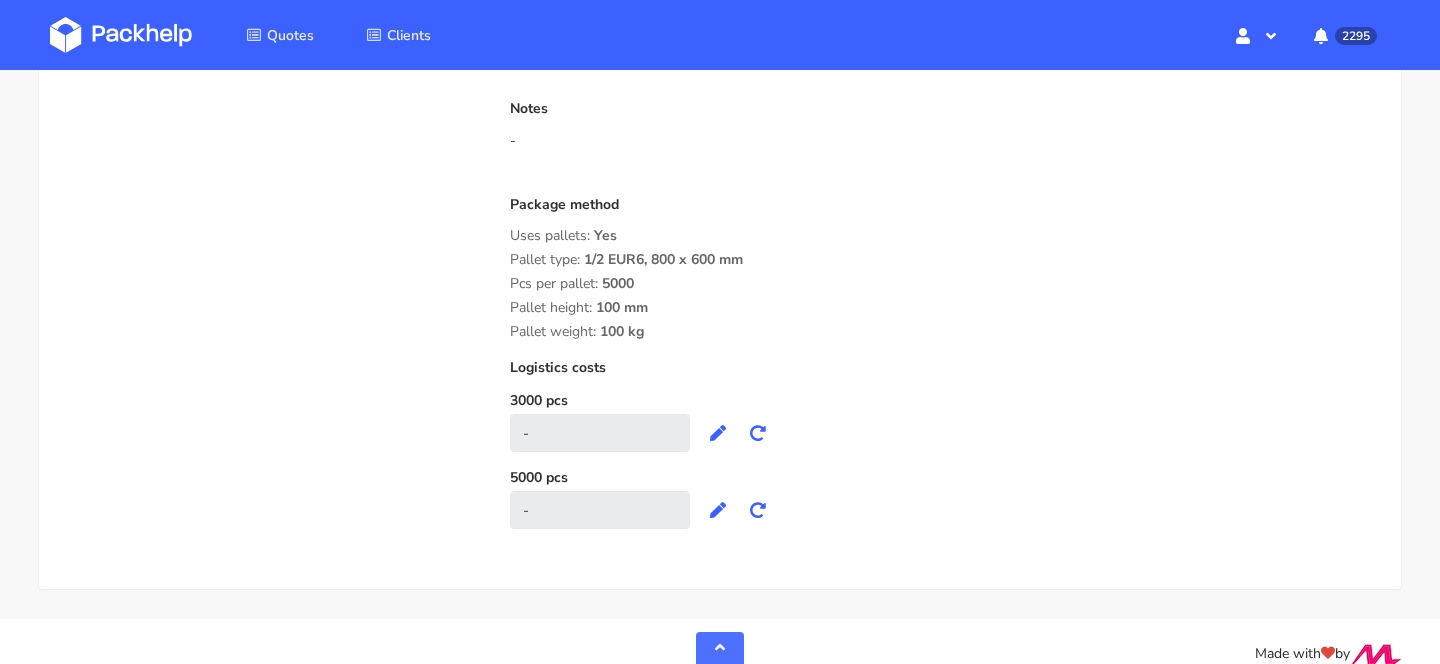 scroll, scrollTop: 2000, scrollLeft: 0, axis: vertical 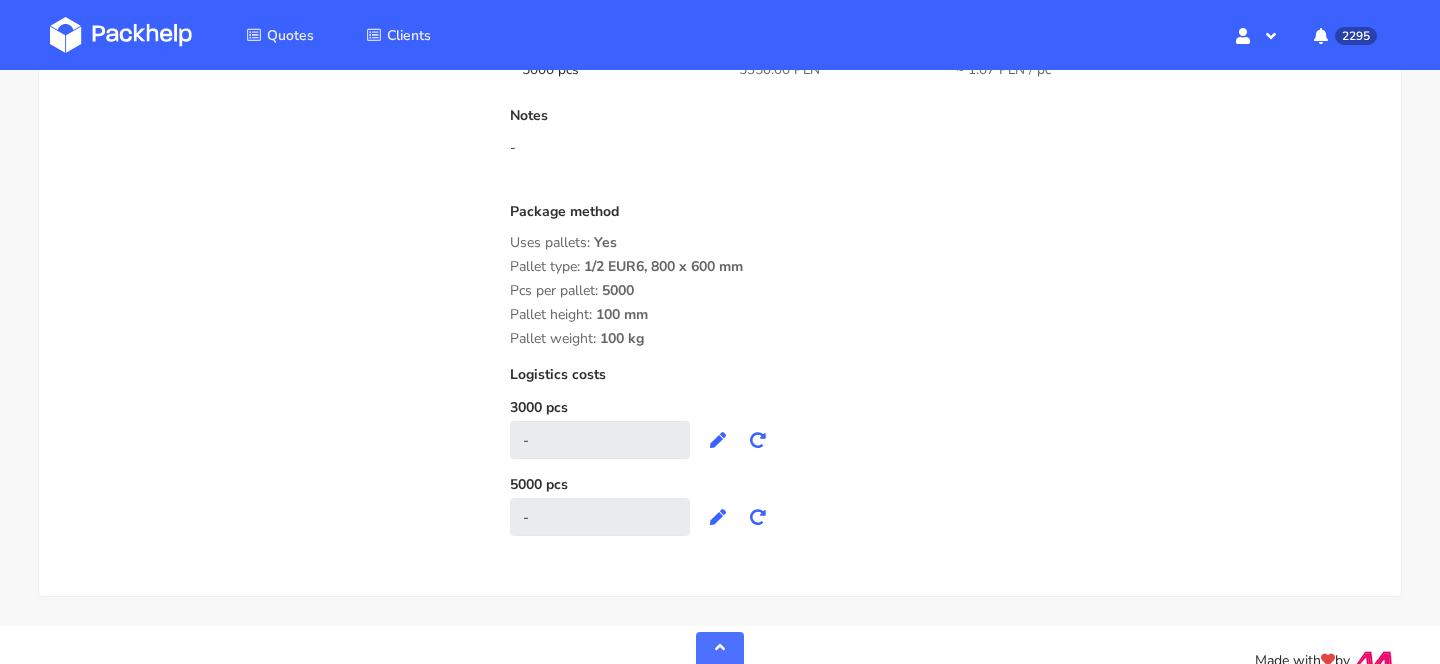 click on "Pallet weight:
100 kg" at bounding box center (943, 339) 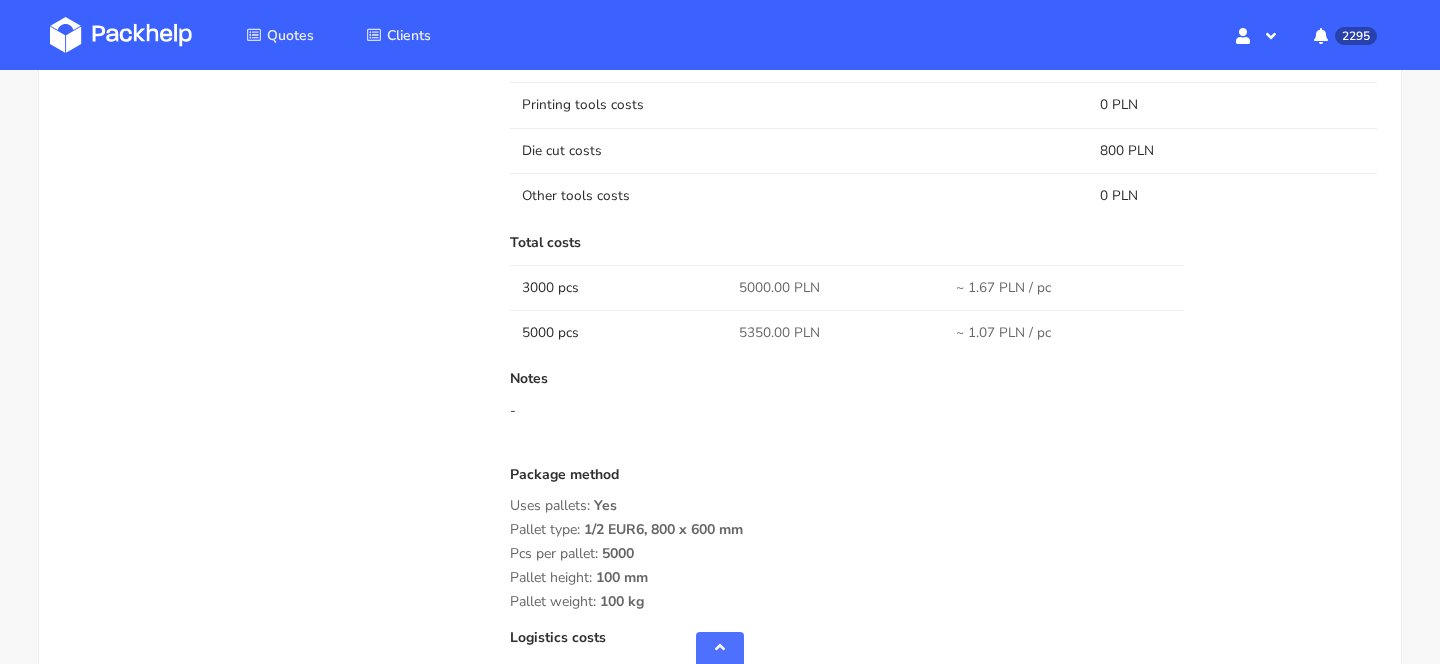 scroll, scrollTop: 0, scrollLeft: 0, axis: both 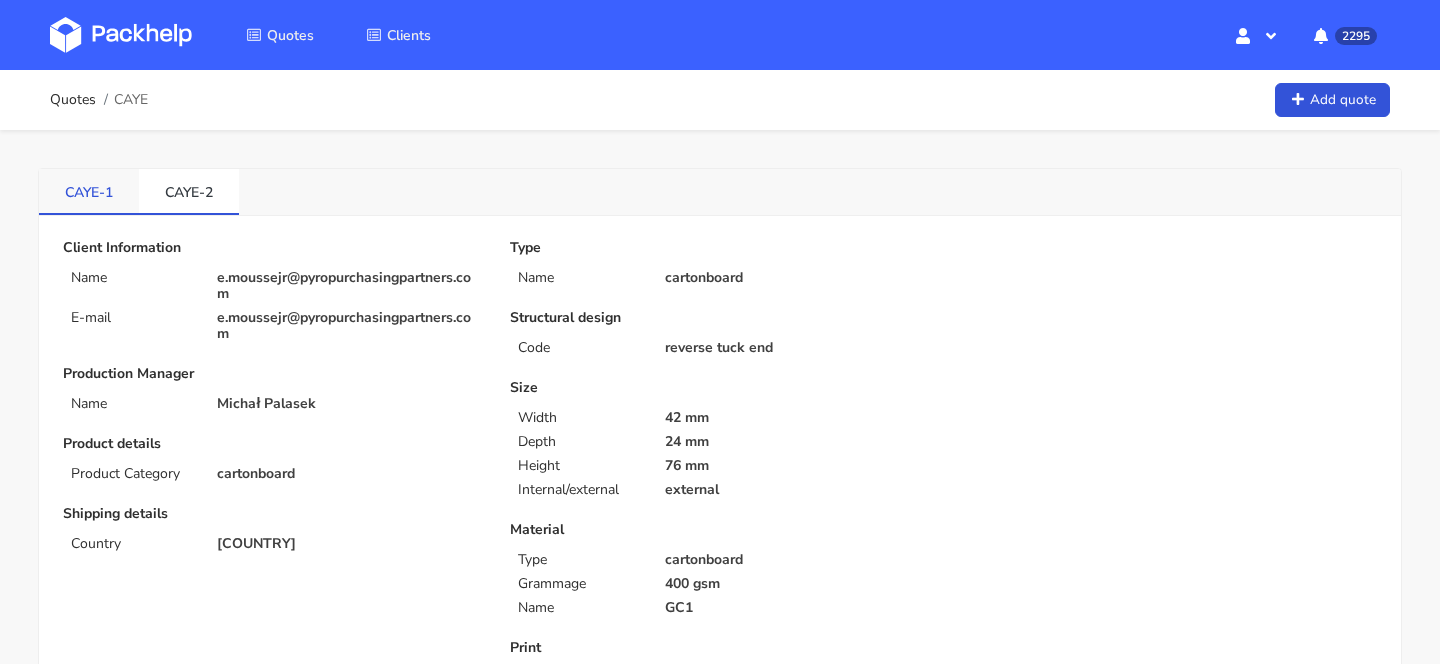 click on "CAYE-1" at bounding box center [89, 191] 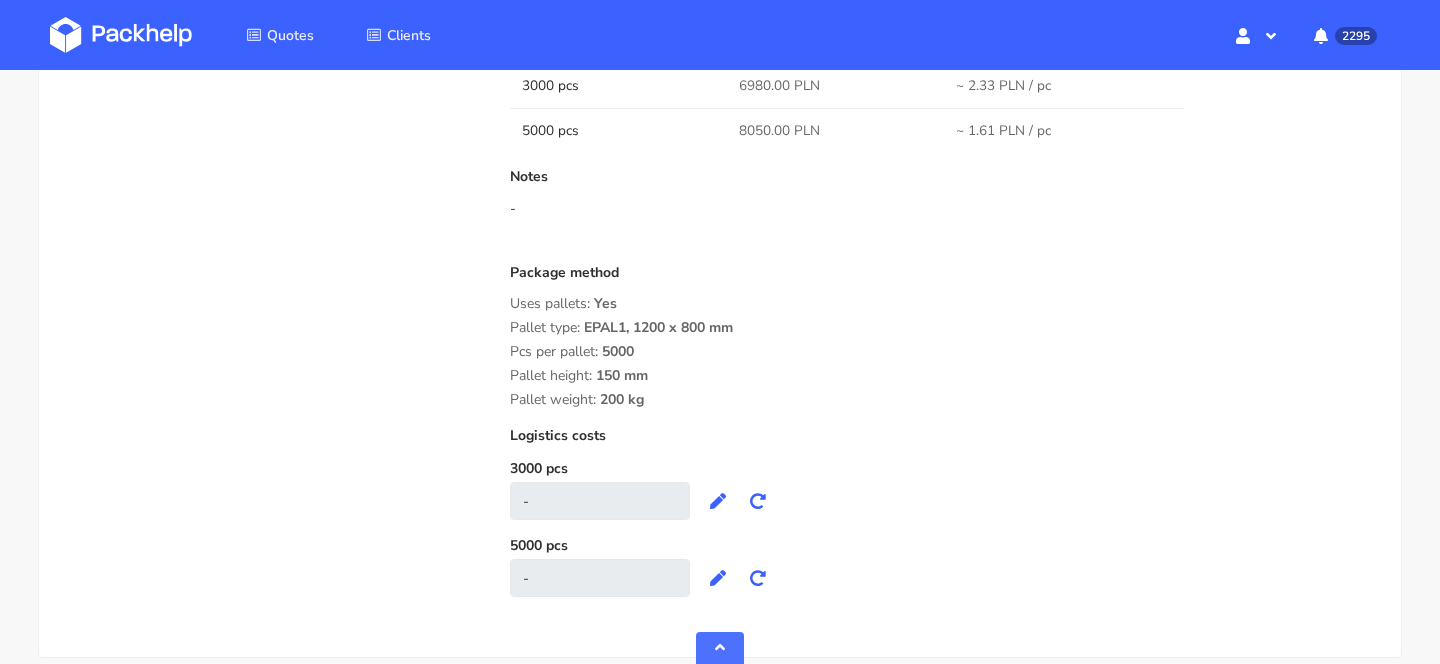 scroll, scrollTop: 1941, scrollLeft: 0, axis: vertical 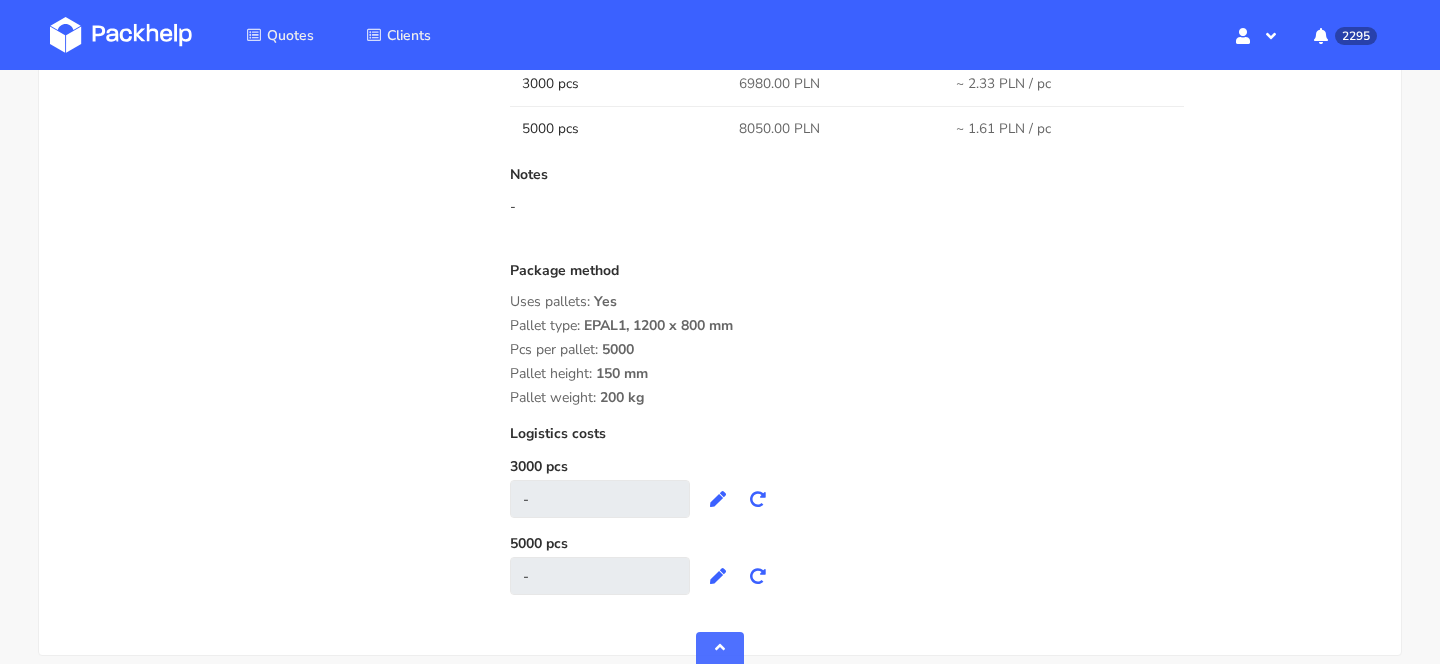 click on "Costs
Printing tools costs   0 PLN Die cut costs   1100 PLN Other tools costs   0 PLN
Total costs
3000 pcs   6980.00 PLN
~ 2.33
PLN / pc
5000 pcs   8050.00 PLN
~ 1.61
PLN / pc
Notes
-
Package method
Uses pallets:
Yes
Pallet type:
EPAL1, 1200 x 800 mm
Pcs per pallet:
5000
Pallet height:
150 mm
Pallet weight:
200 kg
Logistics costs
3000 pcs     -           Loading... 5000 pcs     -           Loading..." at bounding box center (943, 221) 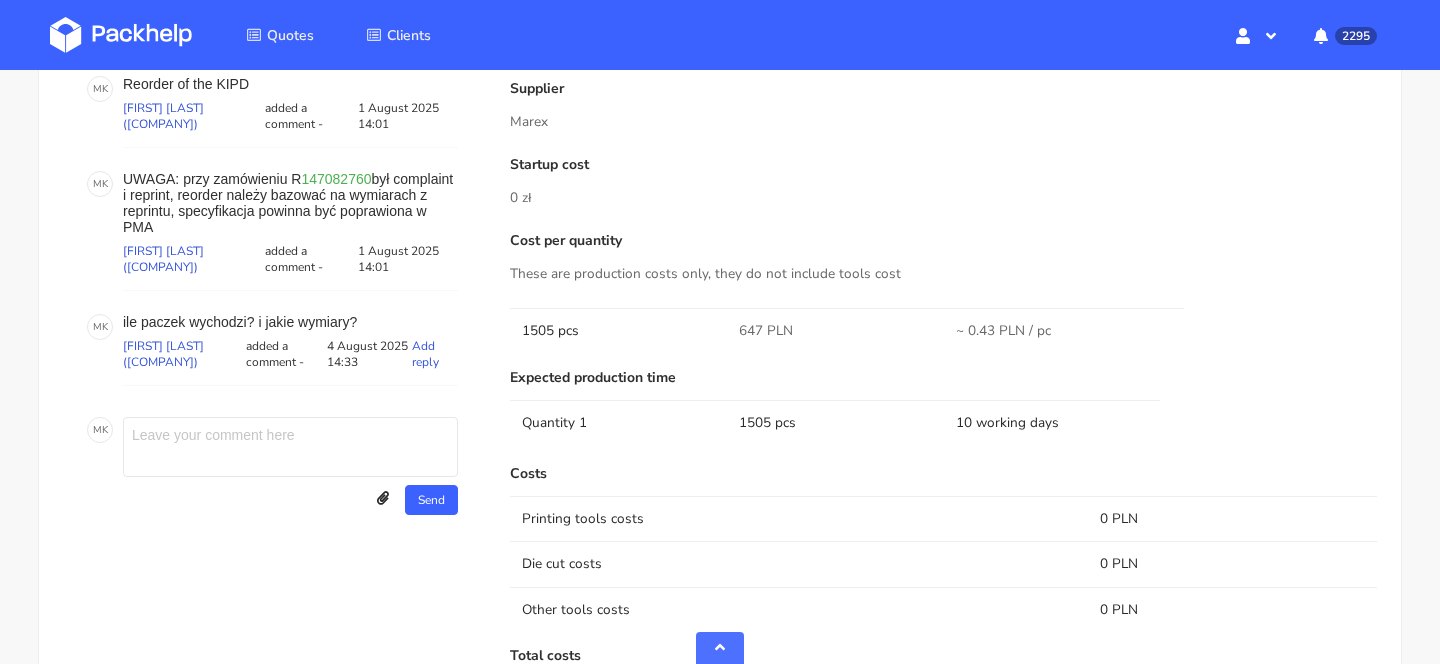 scroll, scrollTop: 1066, scrollLeft: 0, axis: vertical 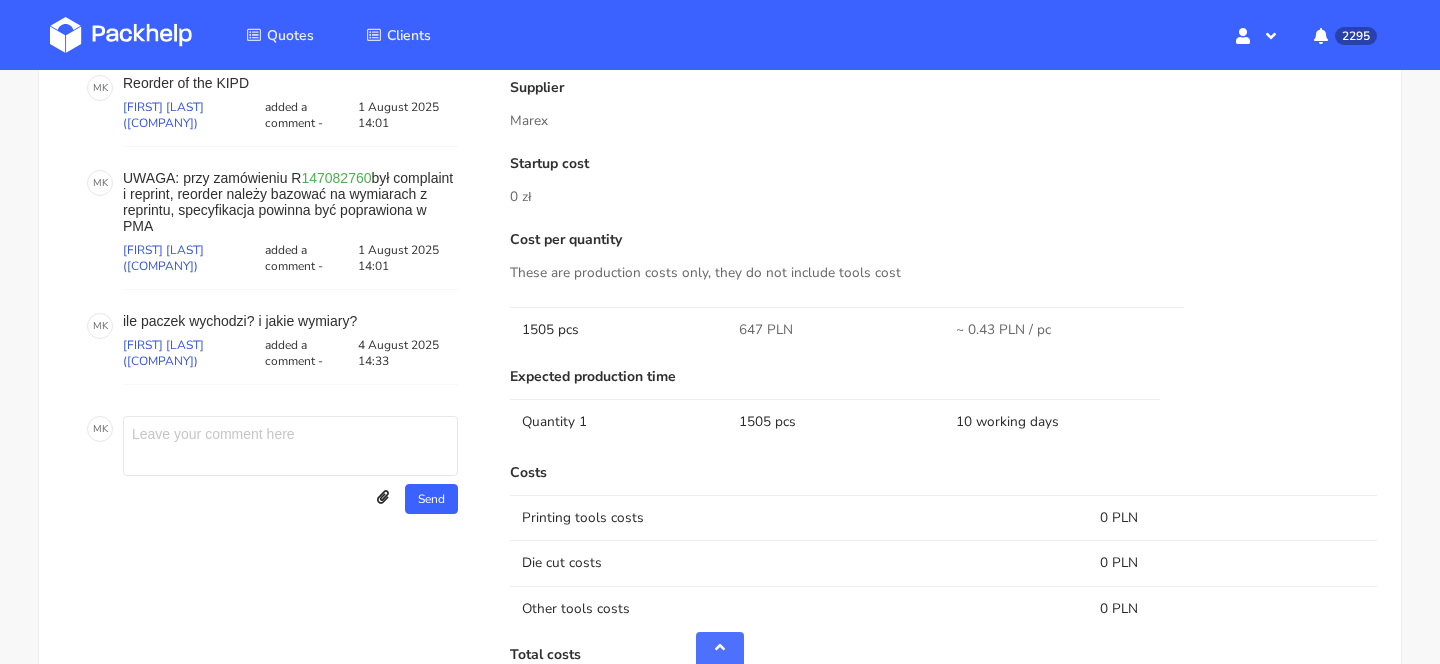 click at bounding box center [290, 446] 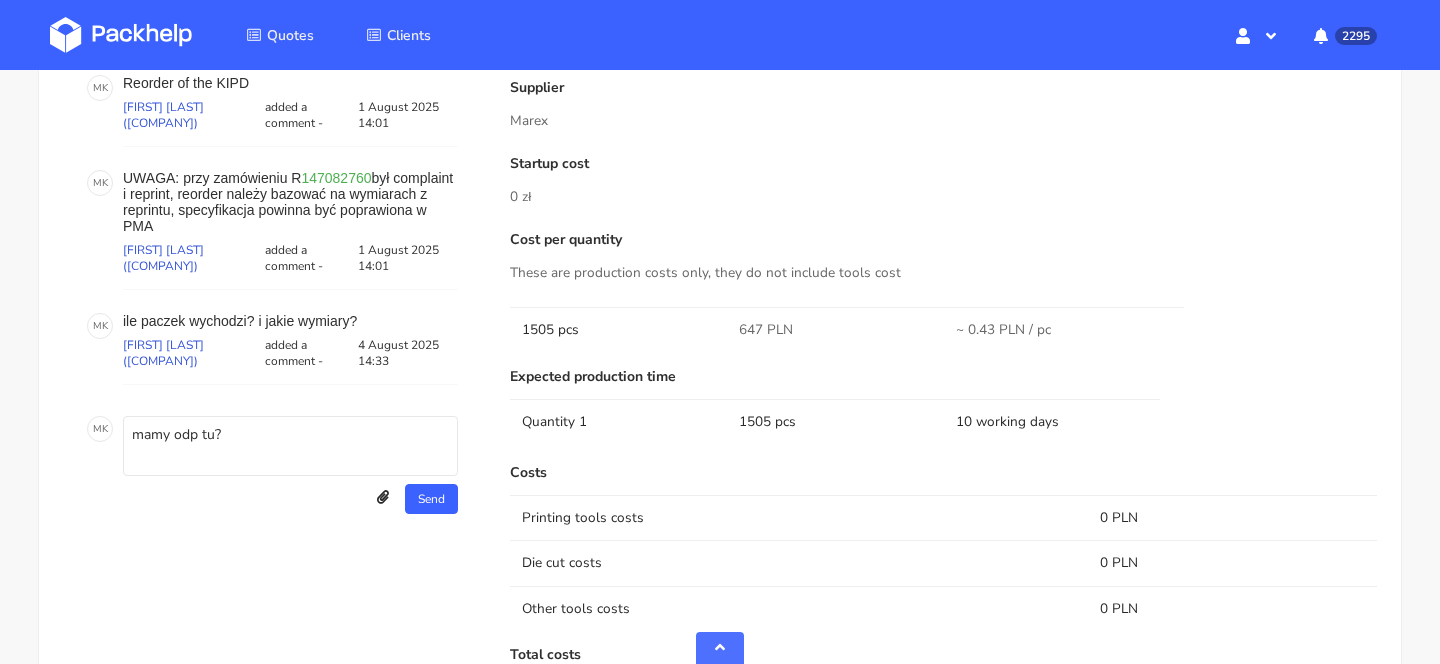 type on "mamy odp tu?" 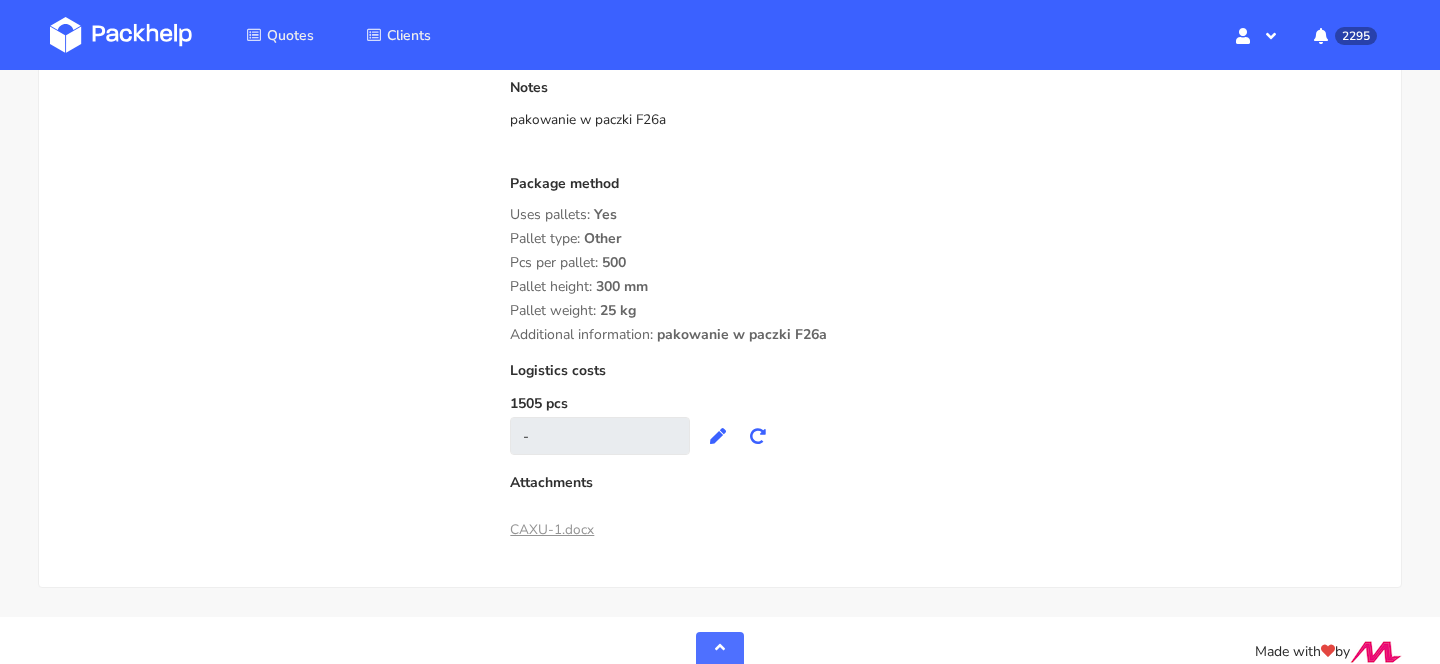 scroll, scrollTop: 1752, scrollLeft: 0, axis: vertical 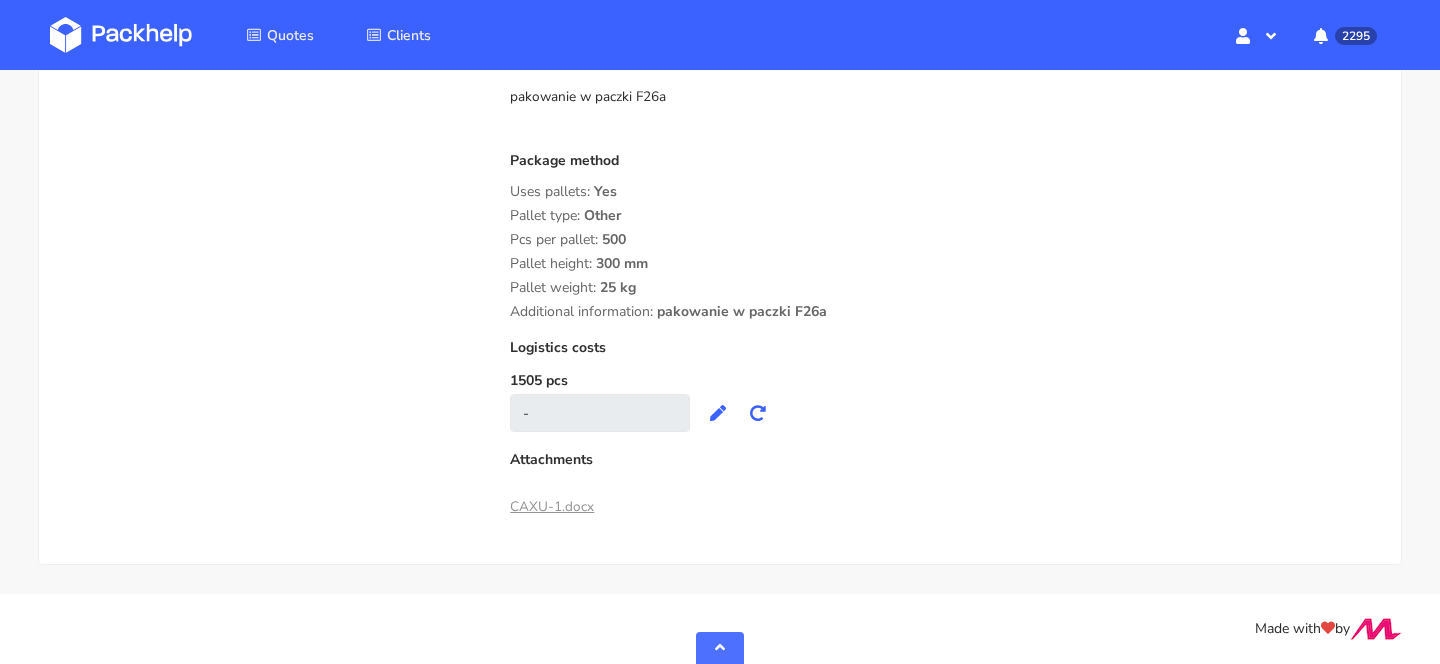 click on "Pallet height:
300 mm" at bounding box center [943, 264] 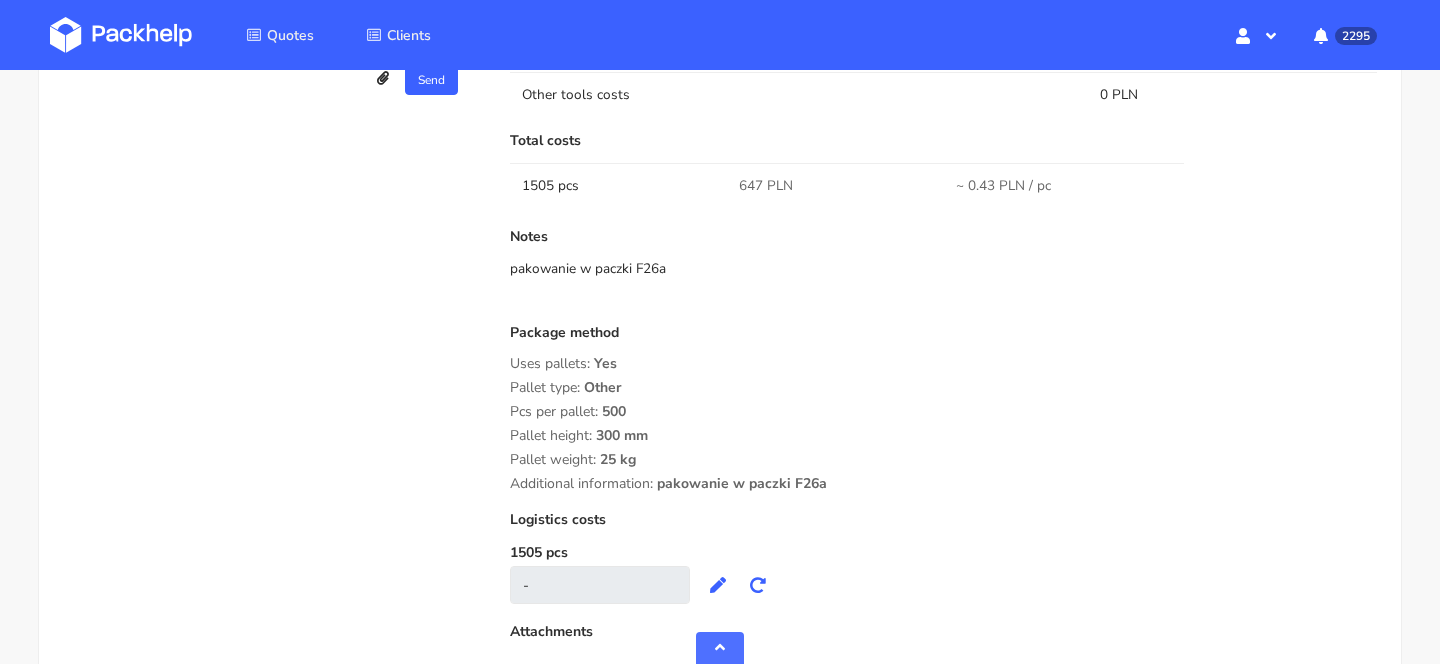 scroll, scrollTop: 1583, scrollLeft: 0, axis: vertical 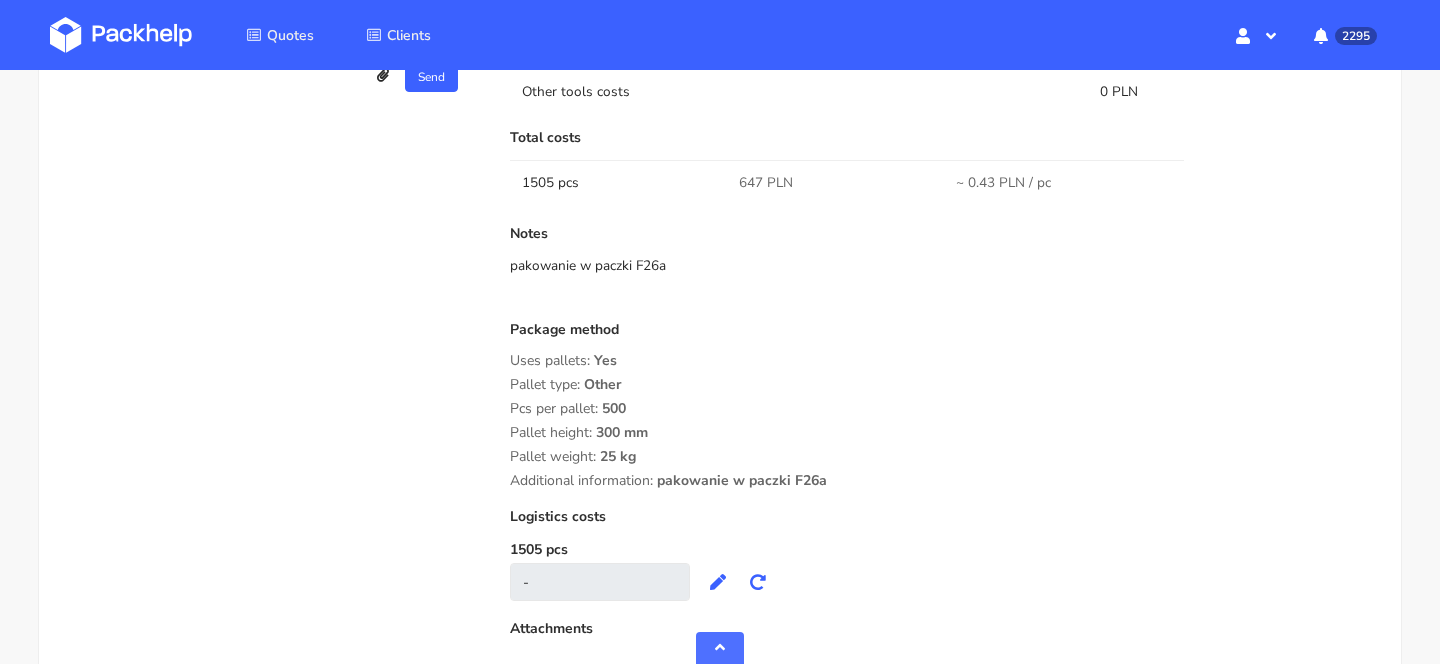click on "Package method
Uses pallets:
Yes
Pallet type:
Other
Pcs per pallet:
500
Pallet height:
300 mm
Pallet weight:
25 kg
Additional information:
pakowanie w paczki
F26a" at bounding box center [943, 405] 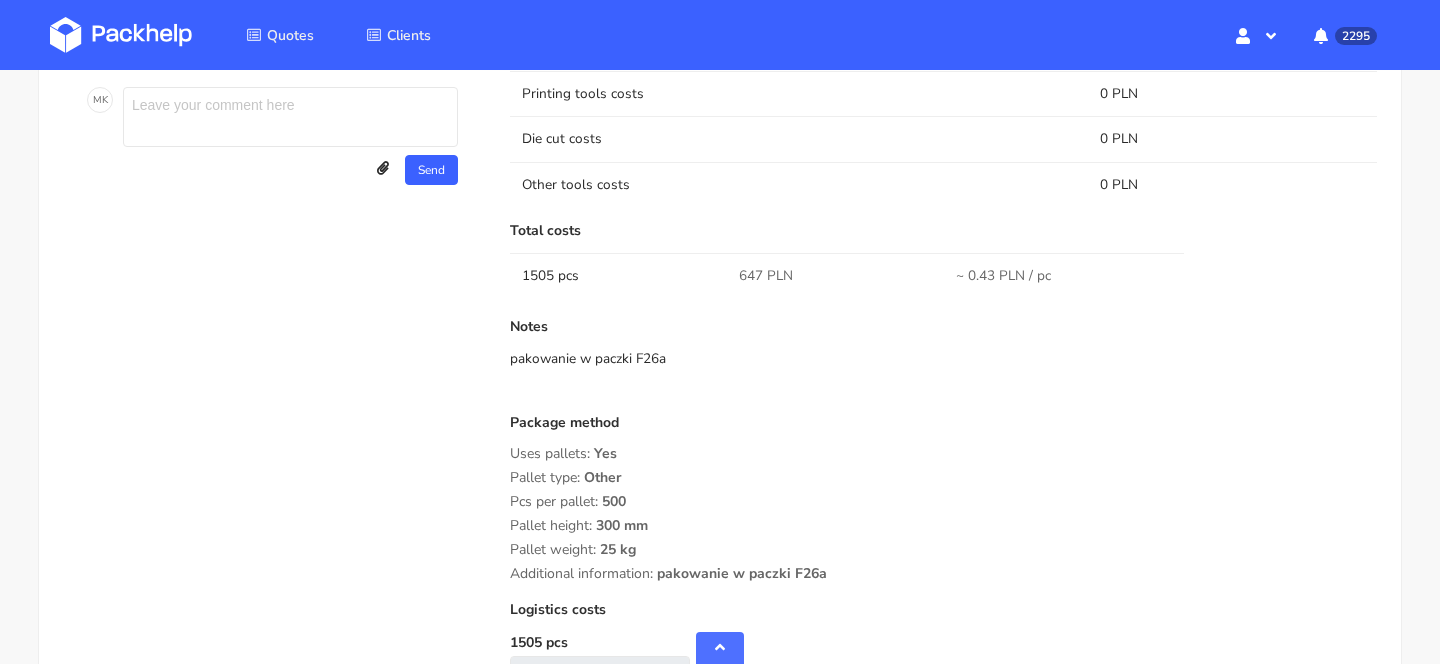 scroll, scrollTop: 1489, scrollLeft: 0, axis: vertical 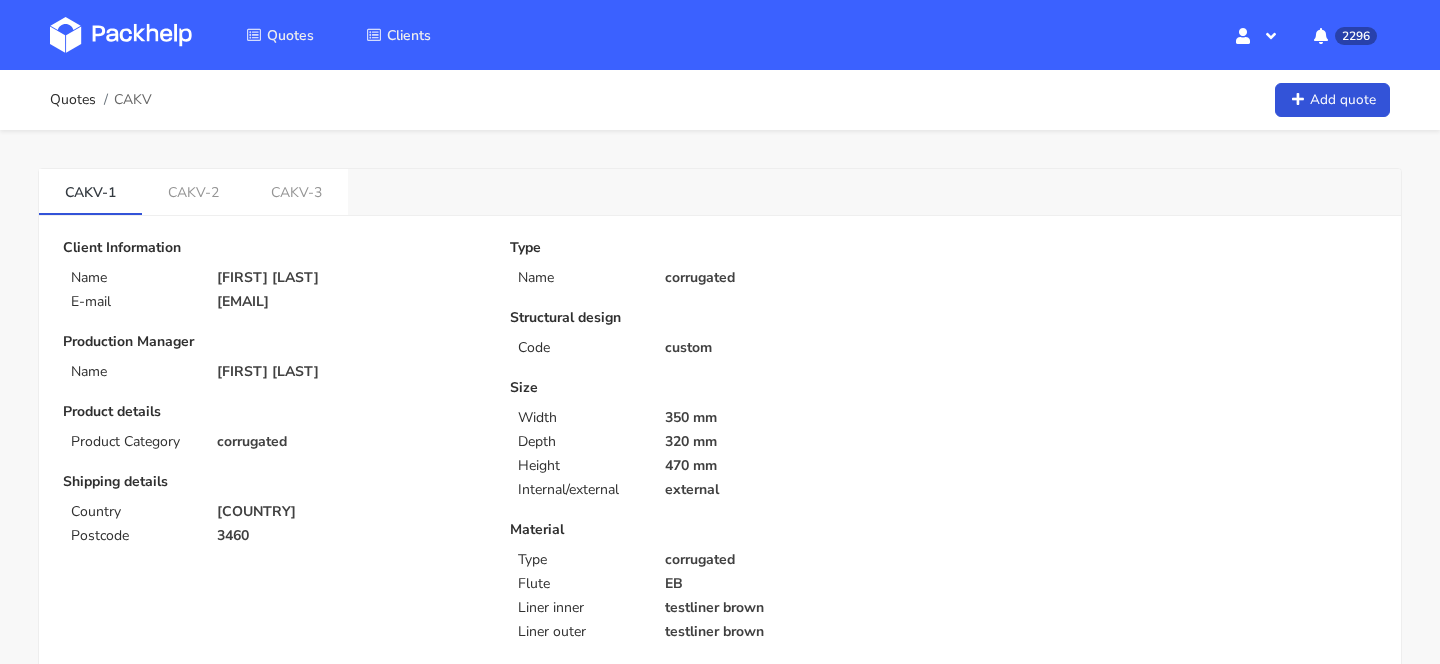 click on "CAKV" at bounding box center [133, 100] 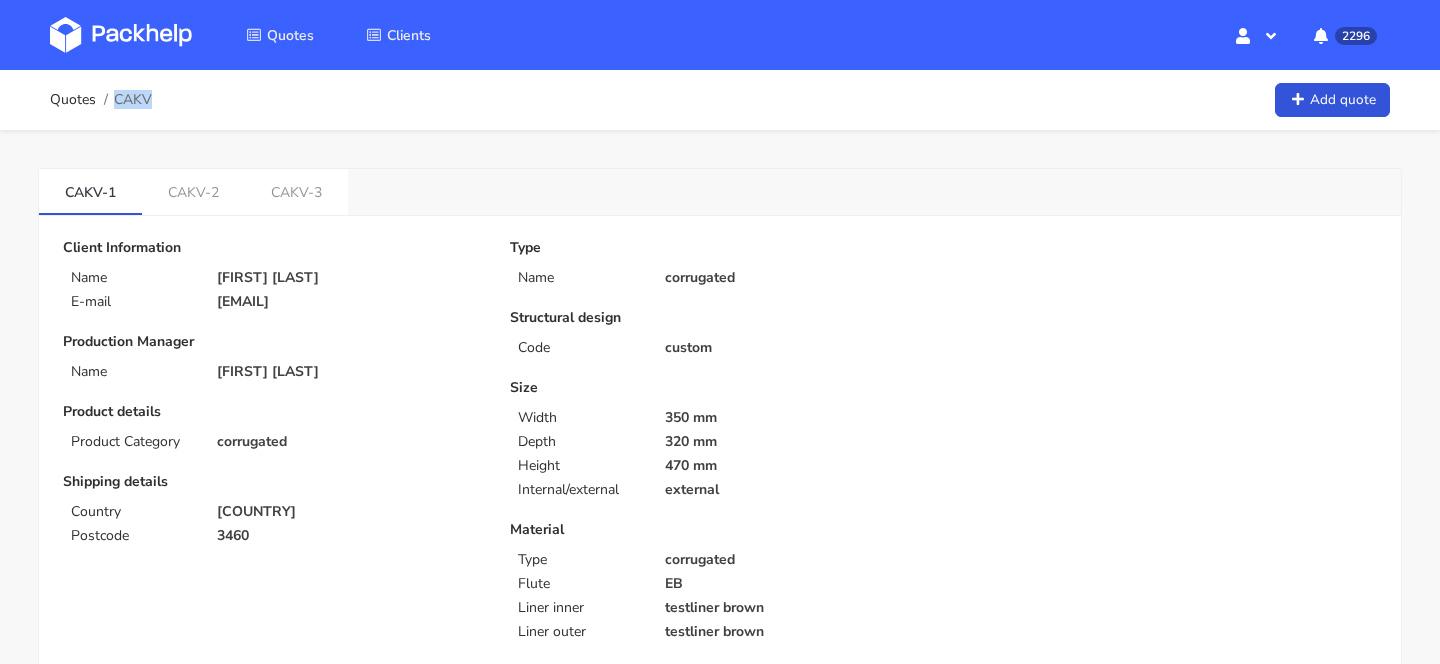 click on "CAKV" at bounding box center (133, 100) 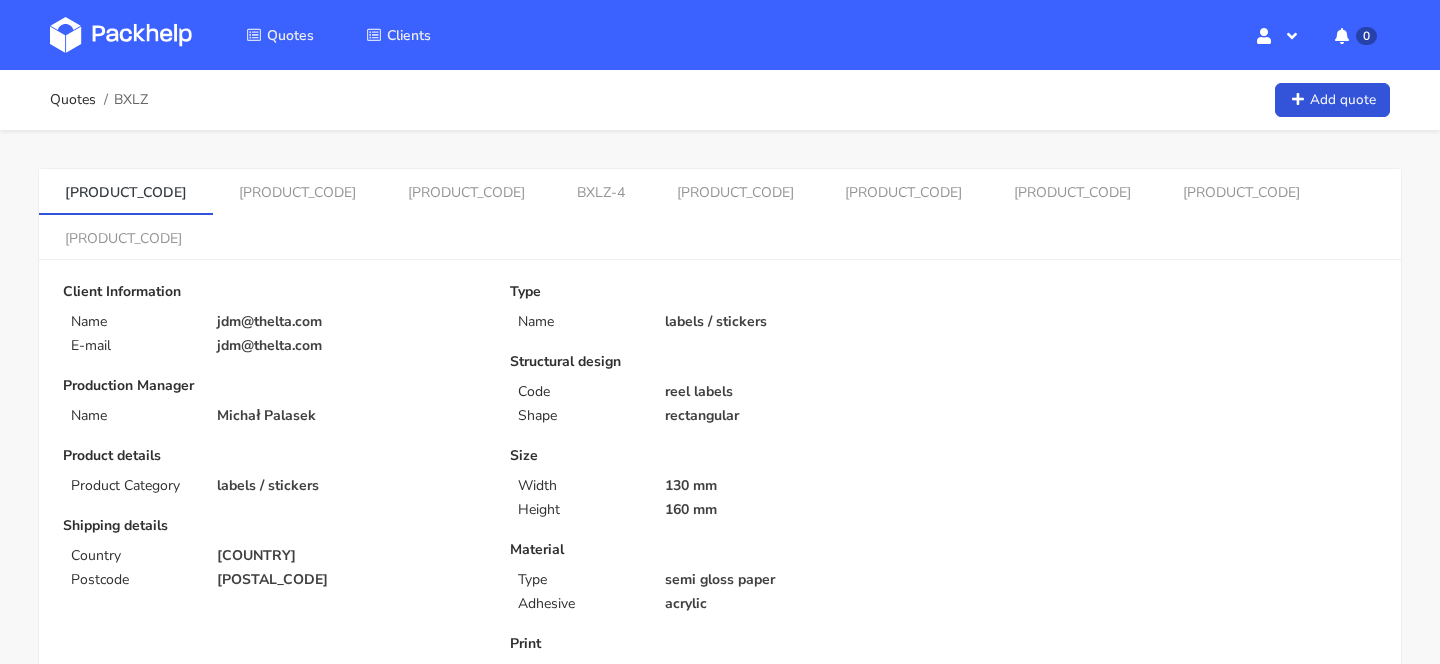 scroll, scrollTop: 0, scrollLeft: 0, axis: both 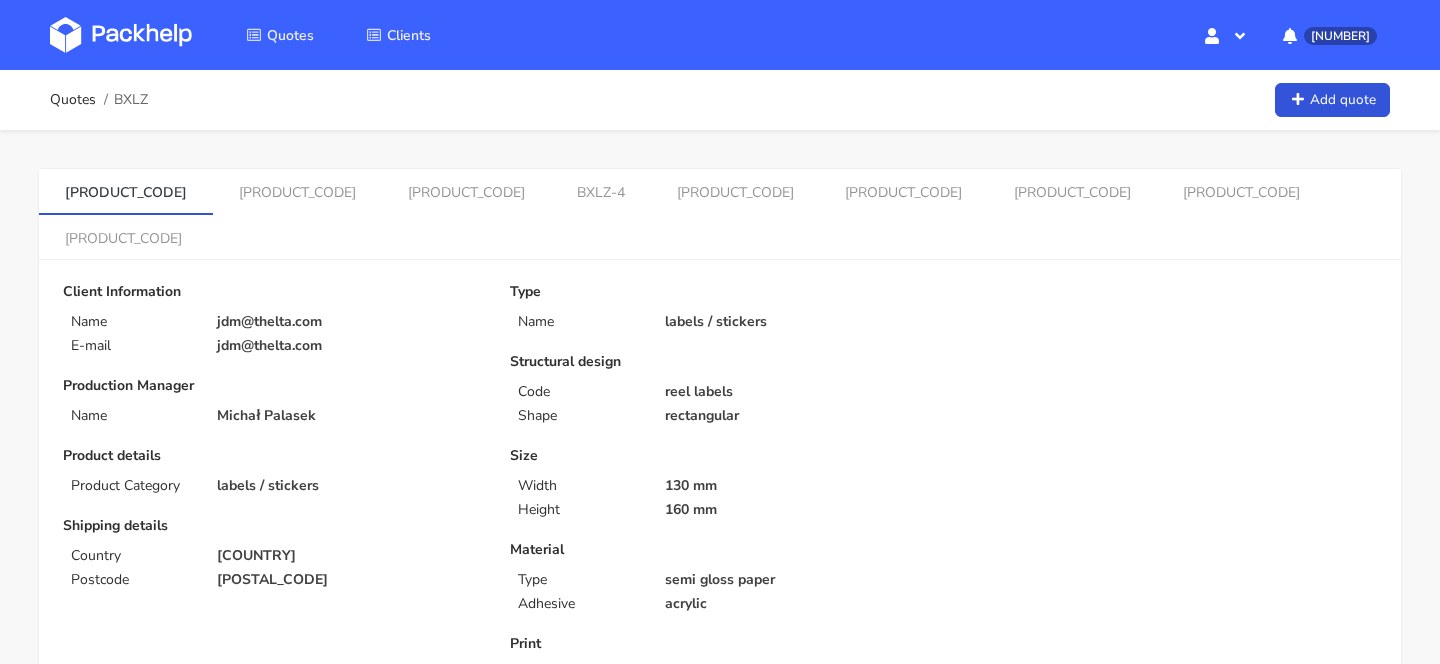 click on "BXLZ" at bounding box center (131, 100) 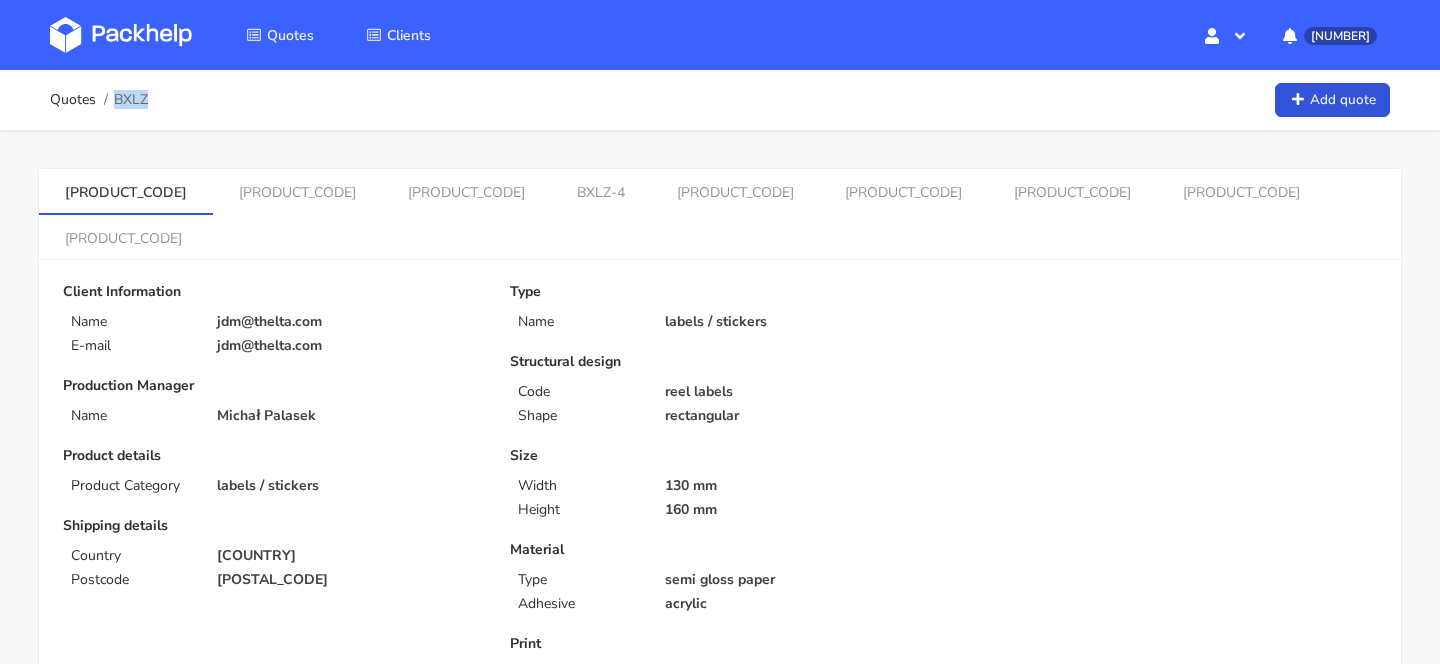 click on "BXLZ" at bounding box center [131, 100] 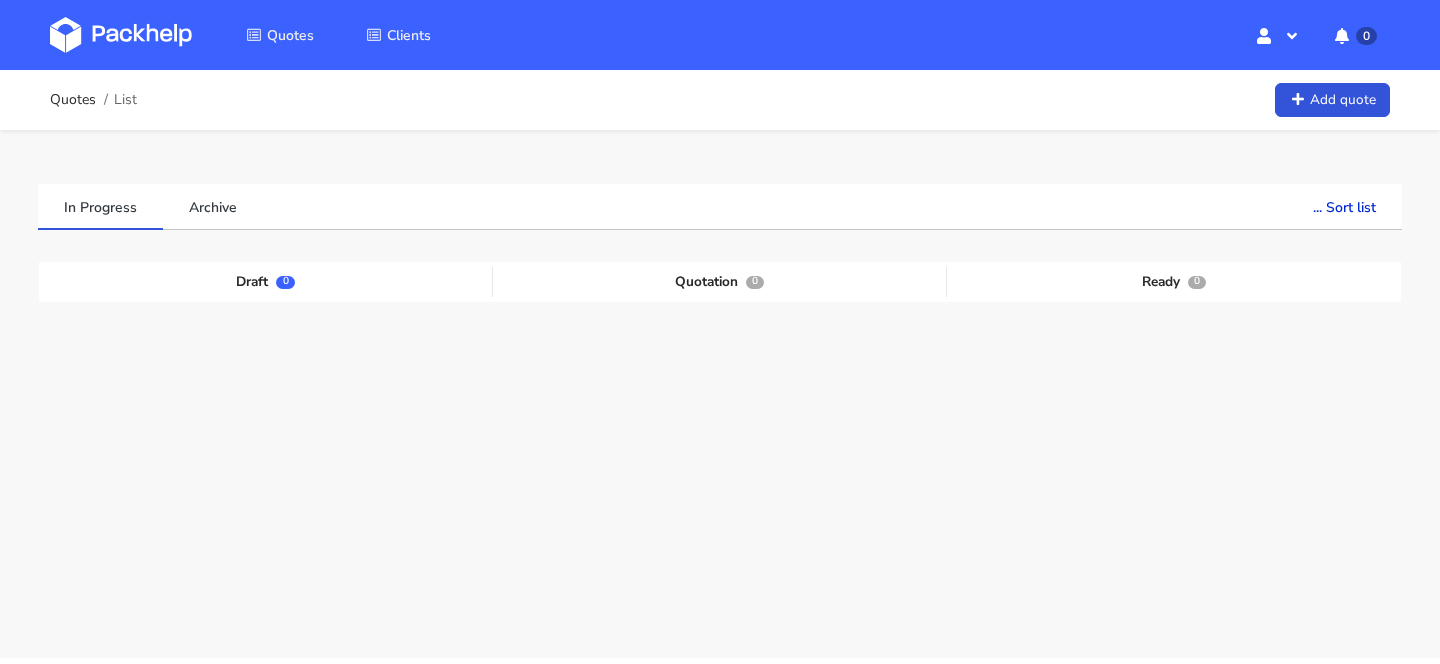 scroll, scrollTop: 0, scrollLeft: 0, axis: both 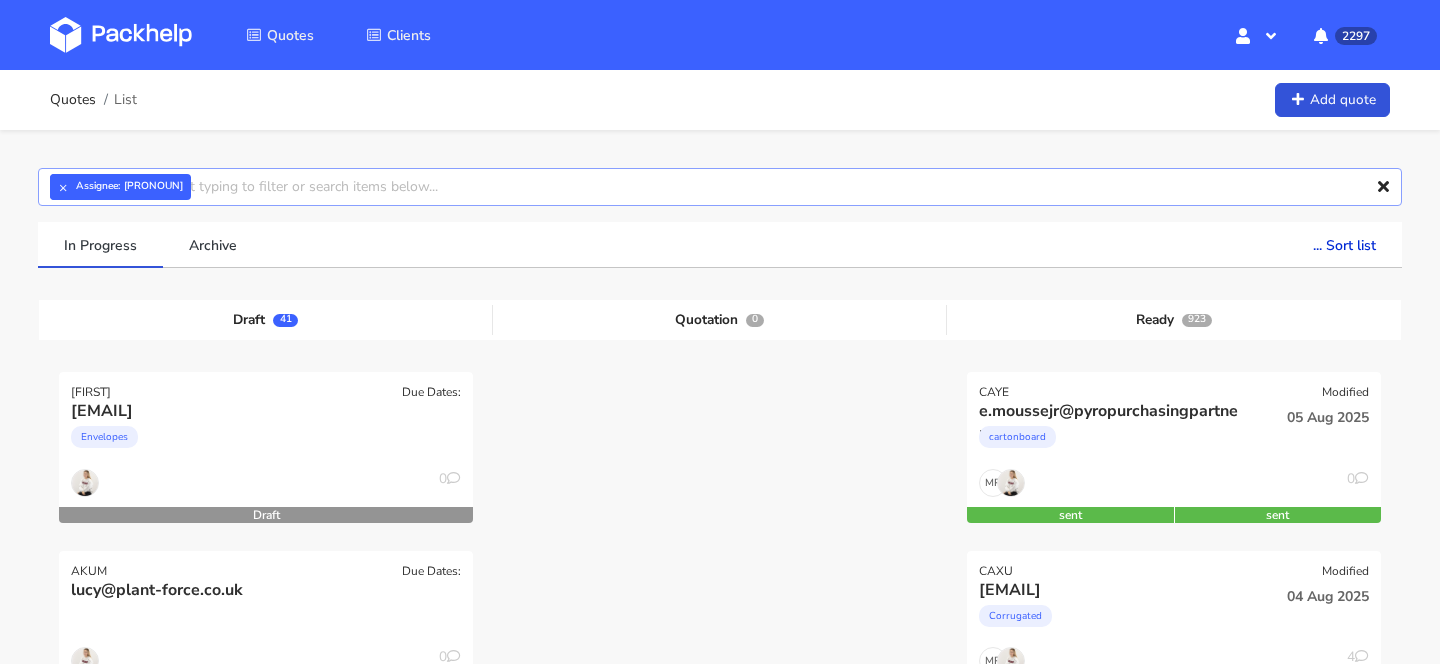 click at bounding box center [720, 187] 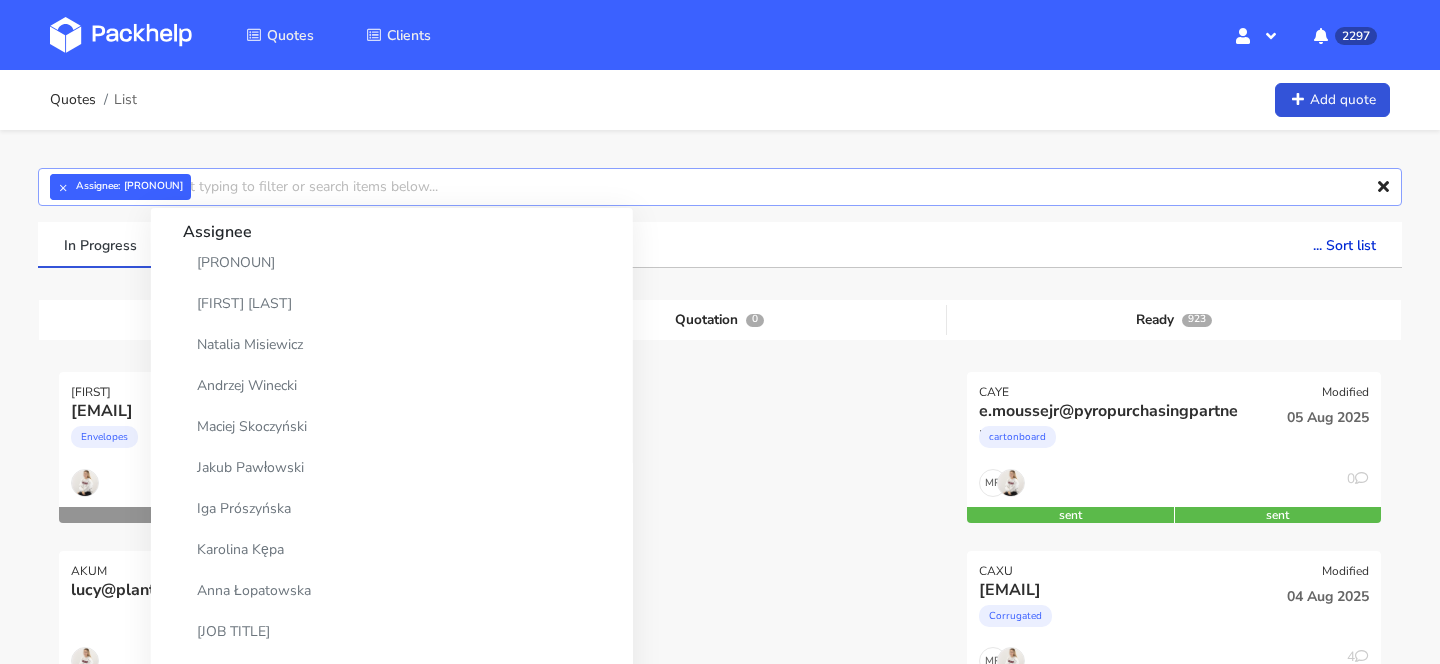paste on "CAWT" 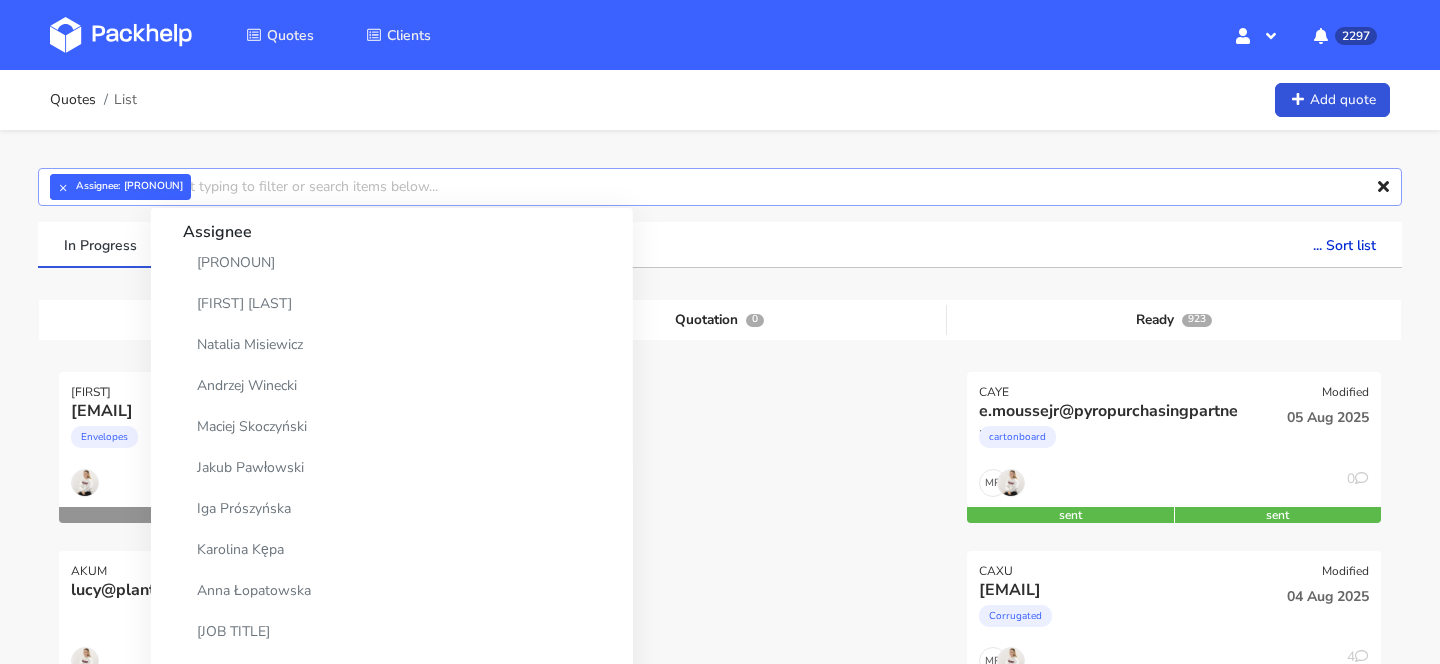 type on "CAWT" 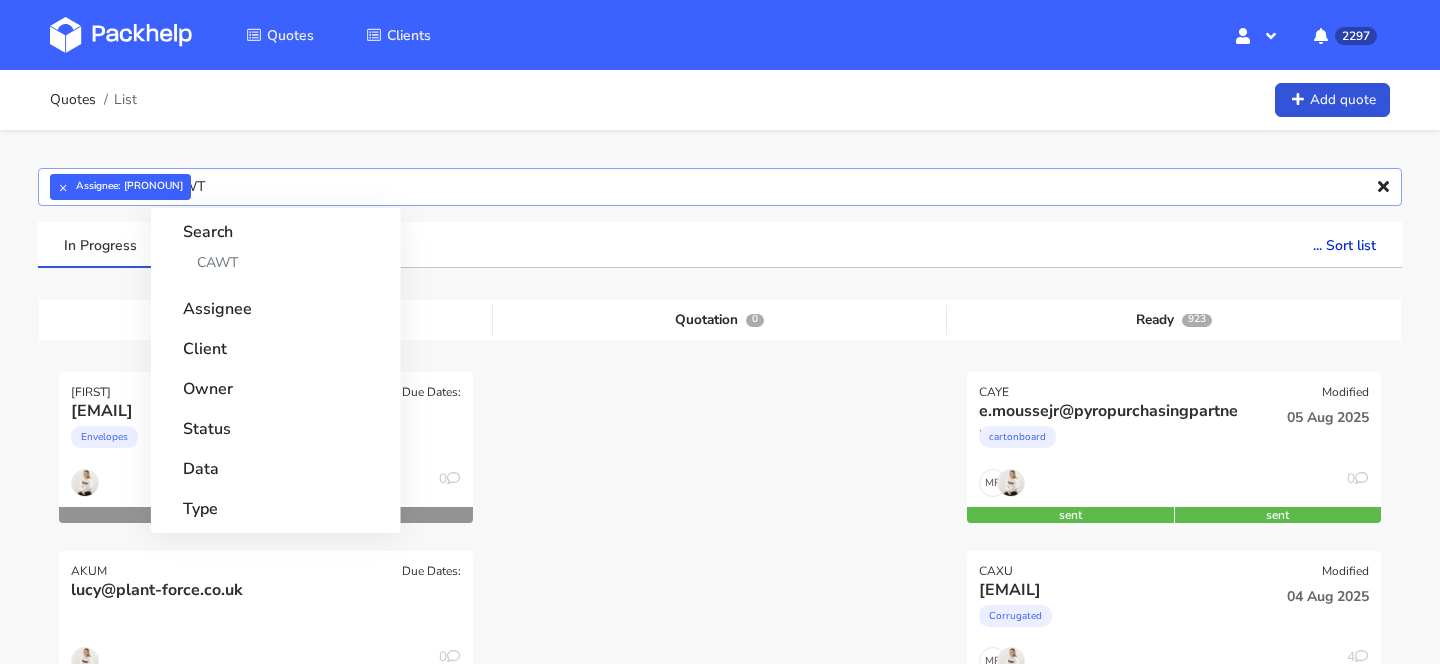 type 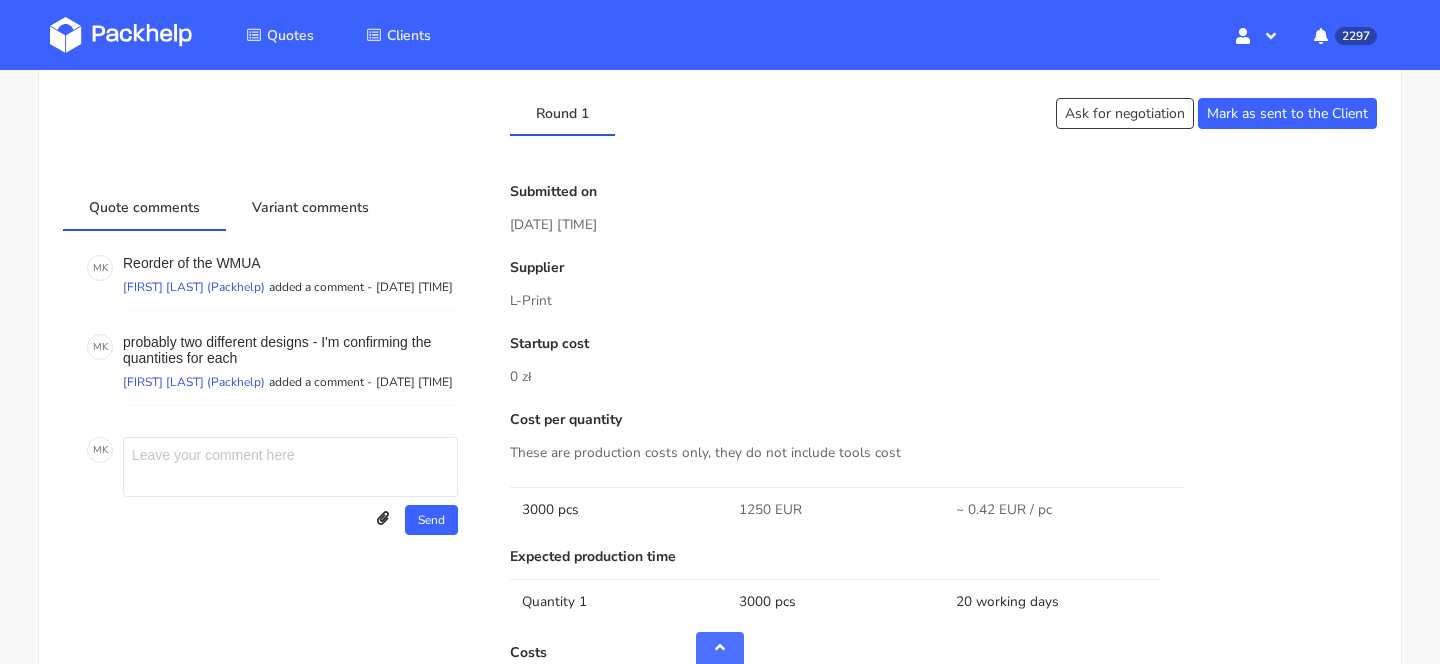 scroll, scrollTop: 775, scrollLeft: 0, axis: vertical 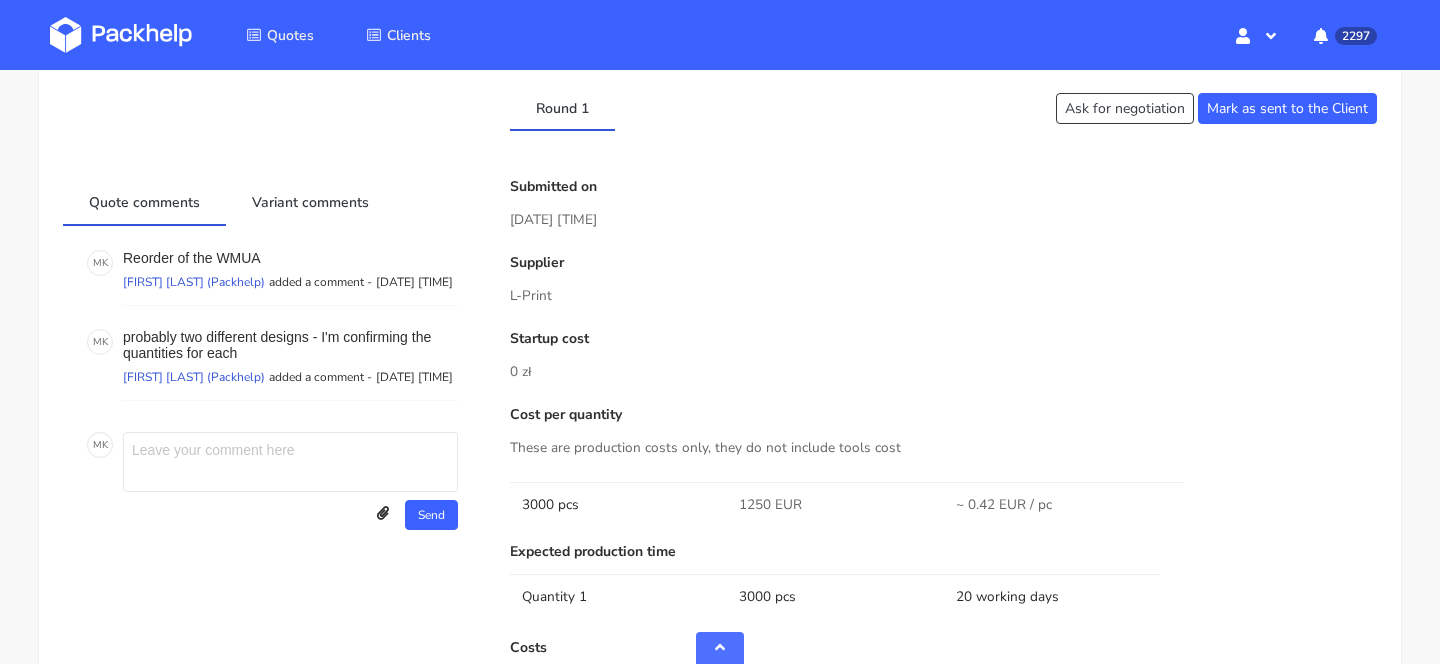 click at bounding box center [290, 462] 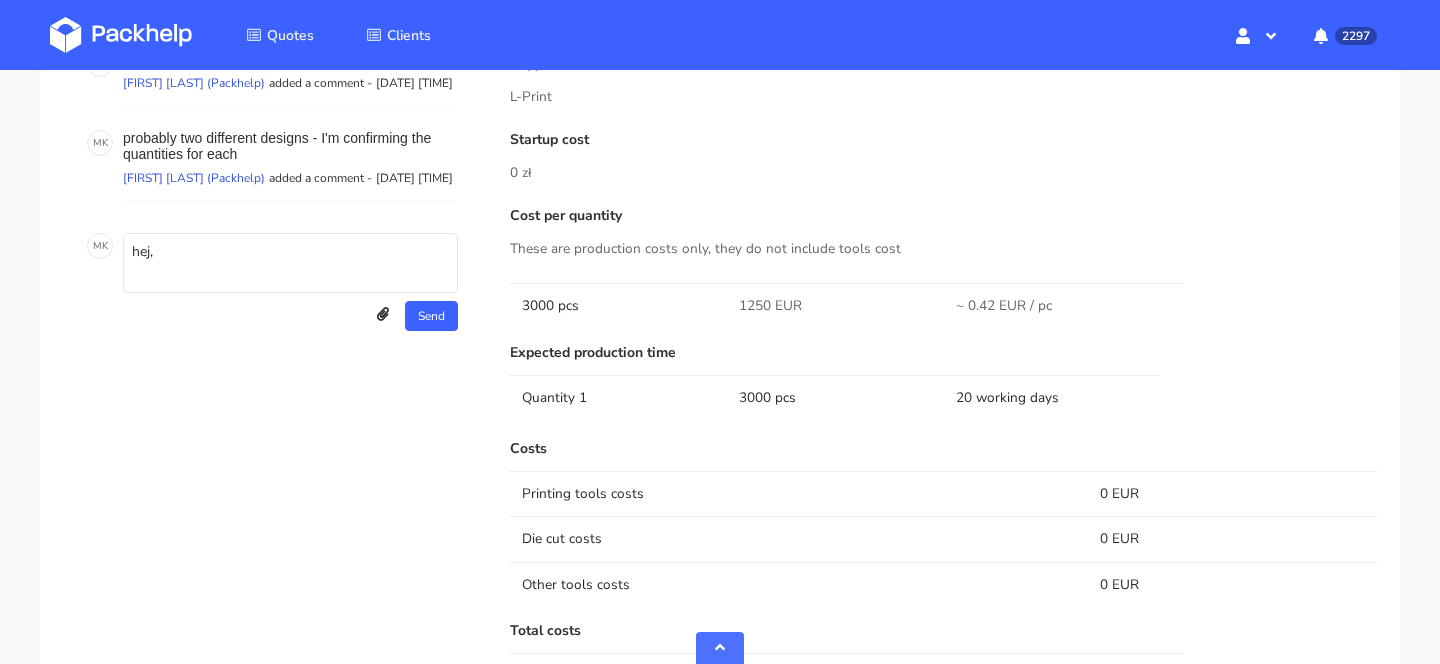 scroll, scrollTop: 870, scrollLeft: 0, axis: vertical 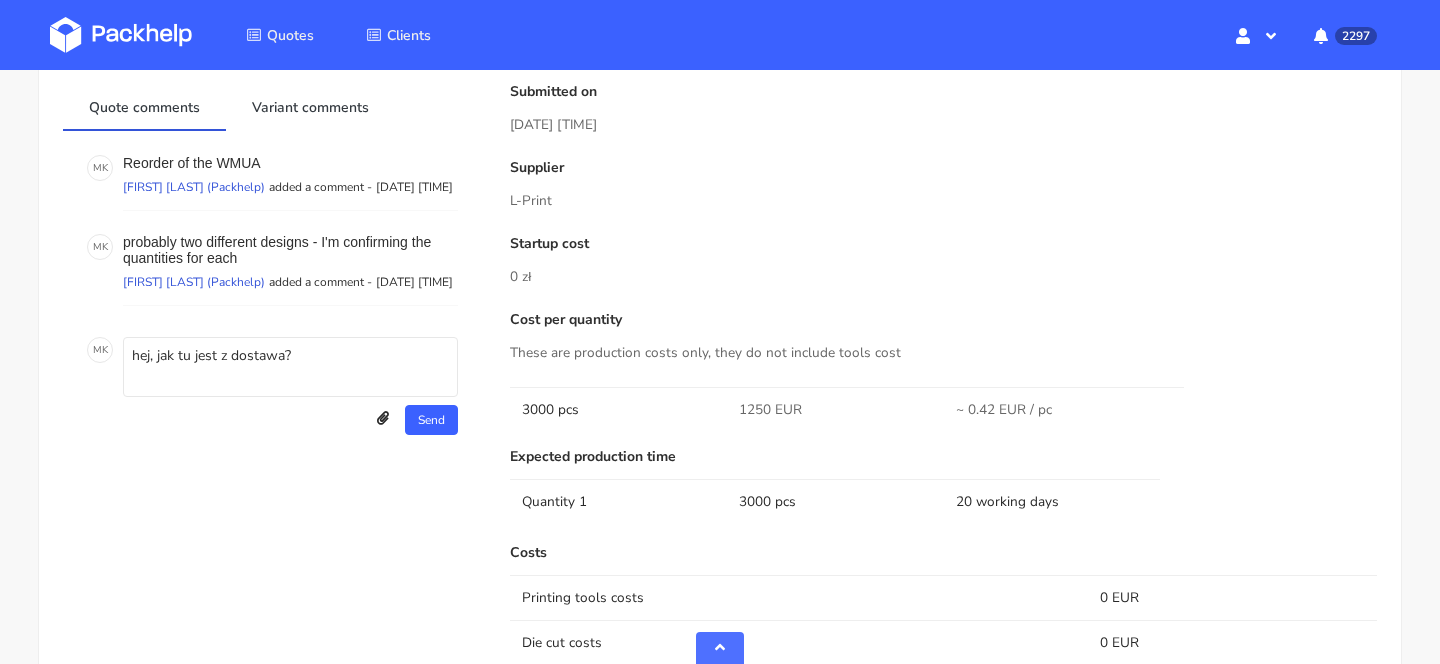 type on "hej, jak tu jest z dostawa?" 